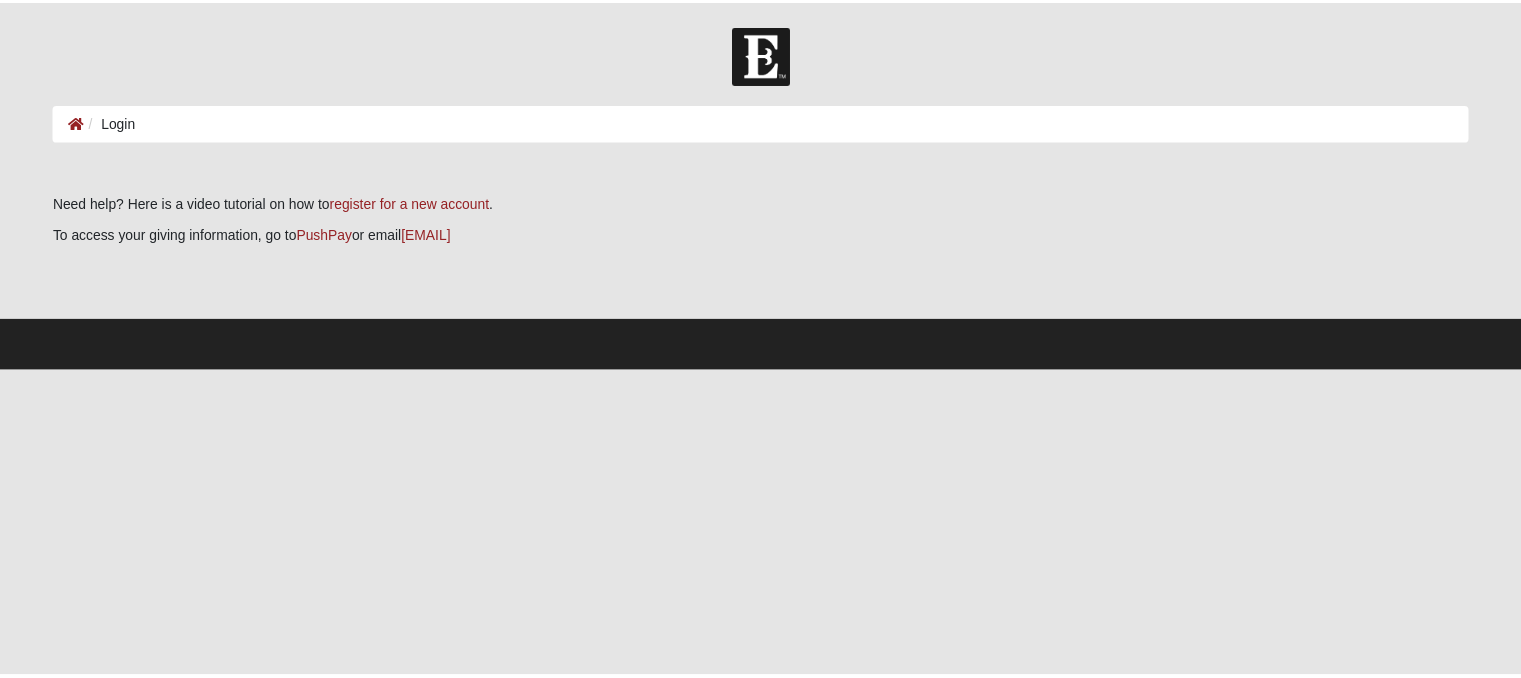 scroll, scrollTop: 0, scrollLeft: 0, axis: both 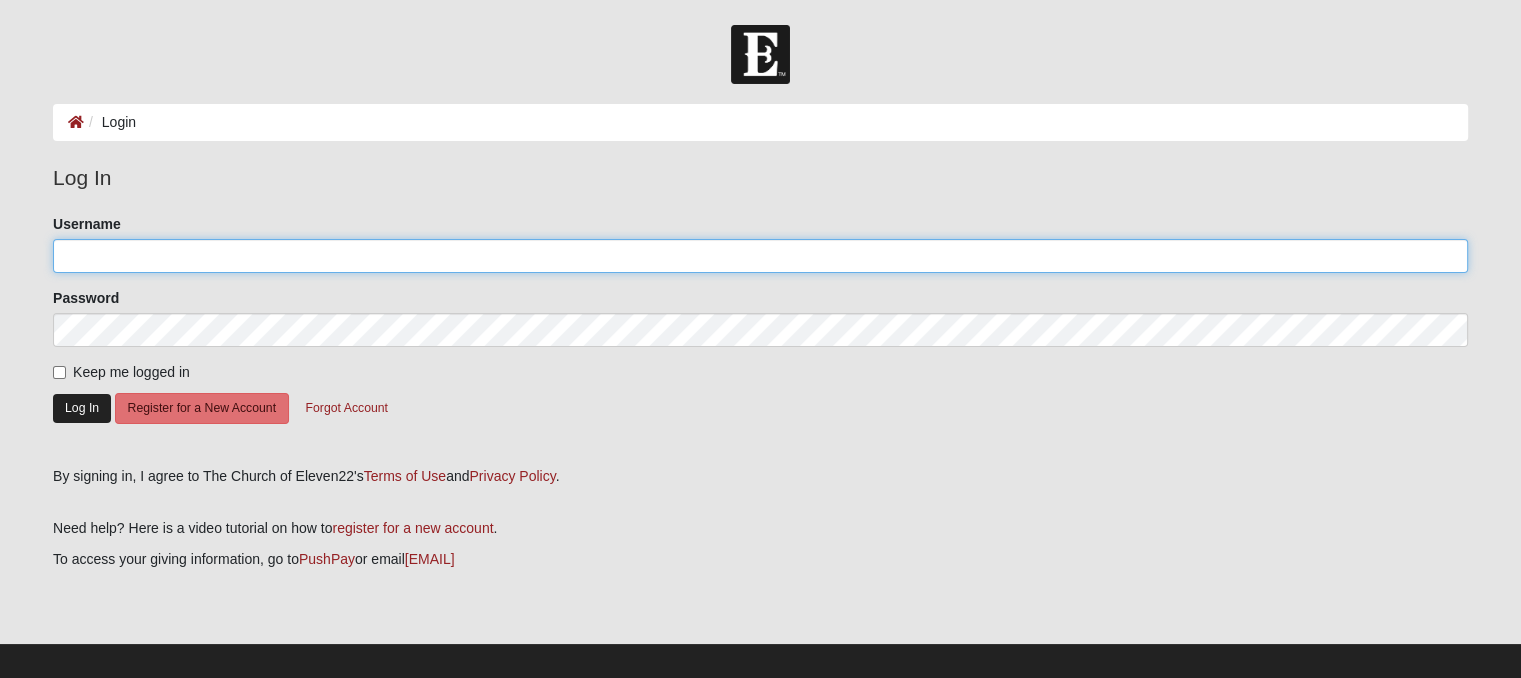 type on "[LAST]" 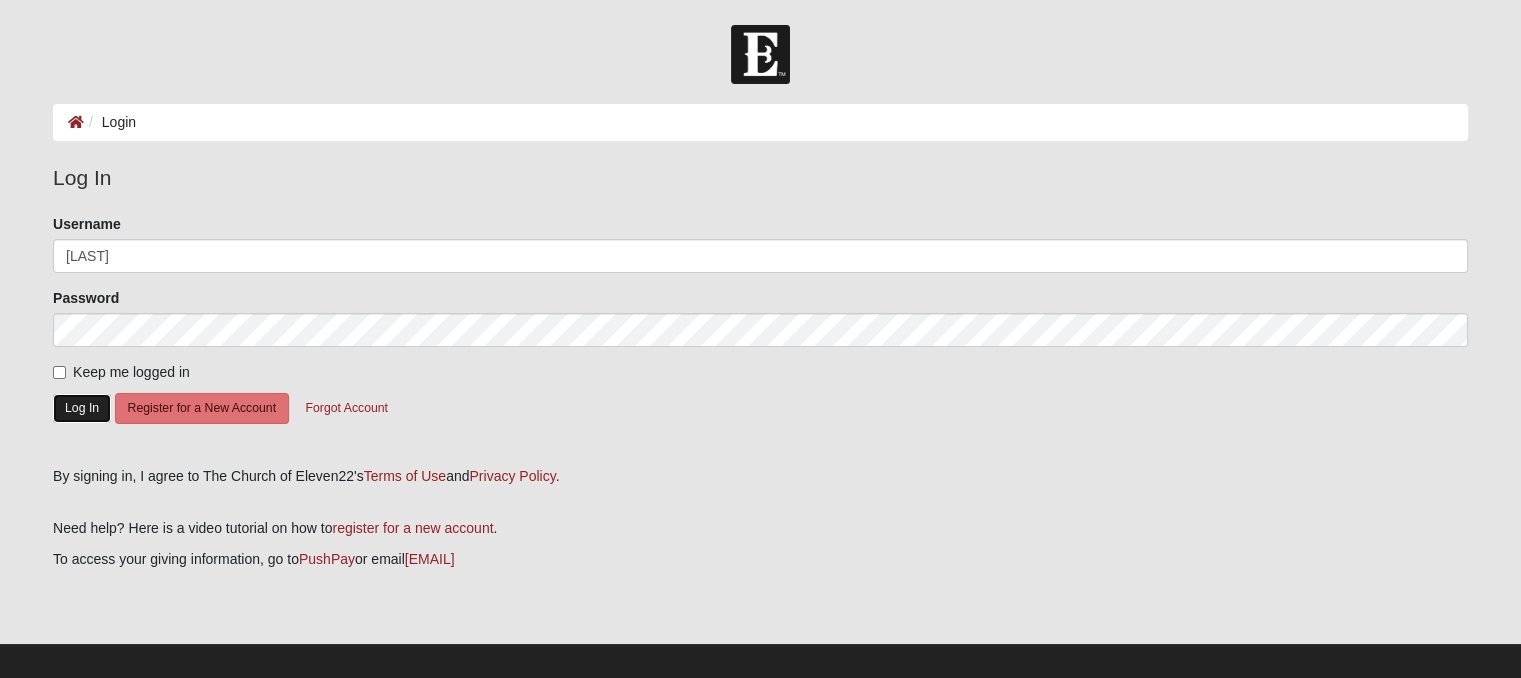 click on "Log In" 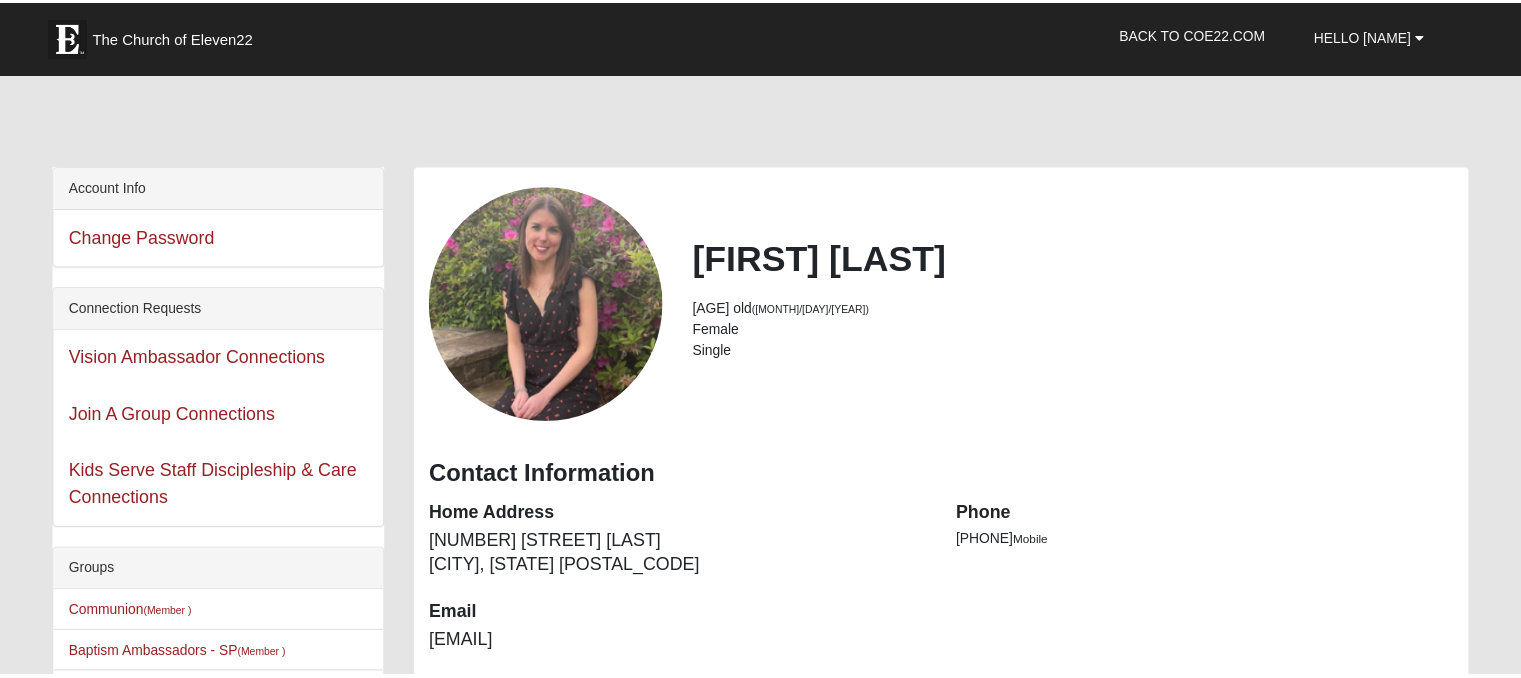 scroll, scrollTop: 0, scrollLeft: 0, axis: both 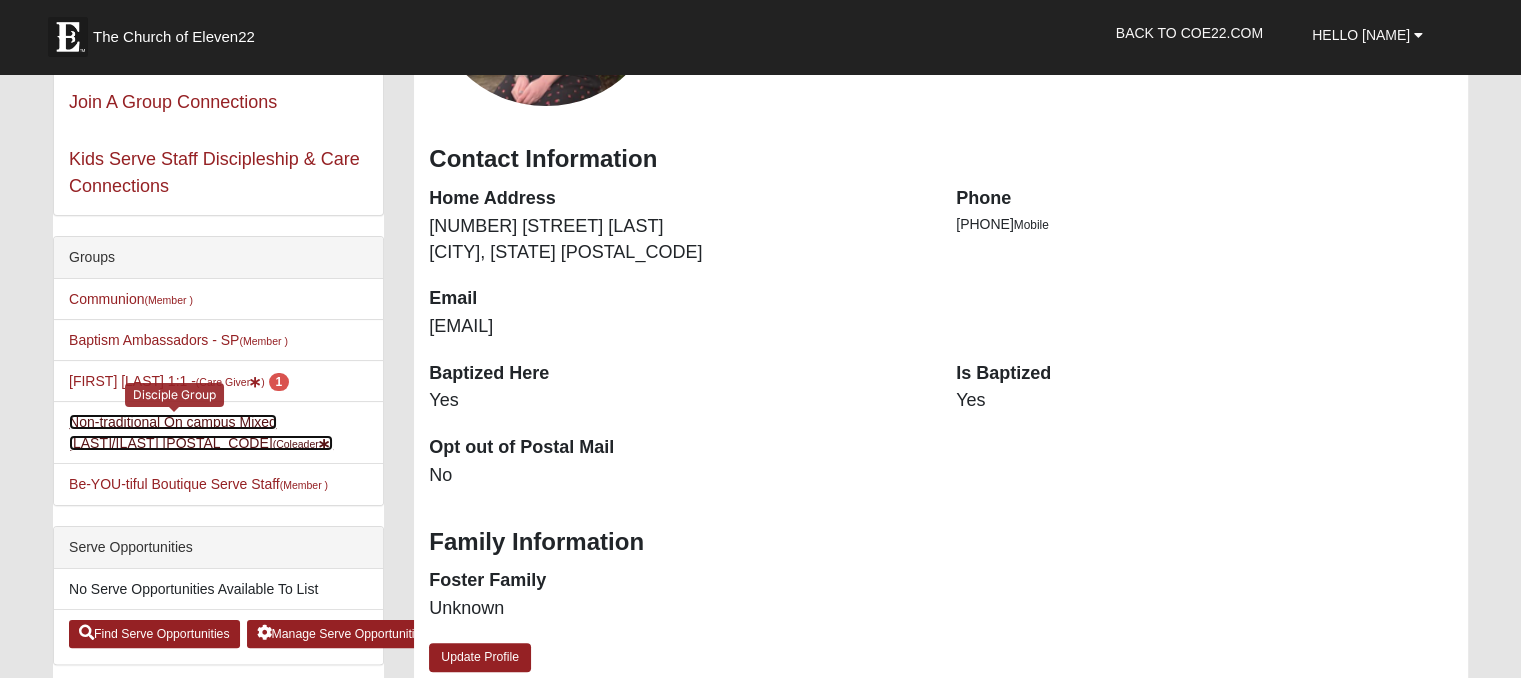 click on "Non-traditional On campus Mixed Raisner/Dugard 32250  (Coleader
)" at bounding box center (201, 432) 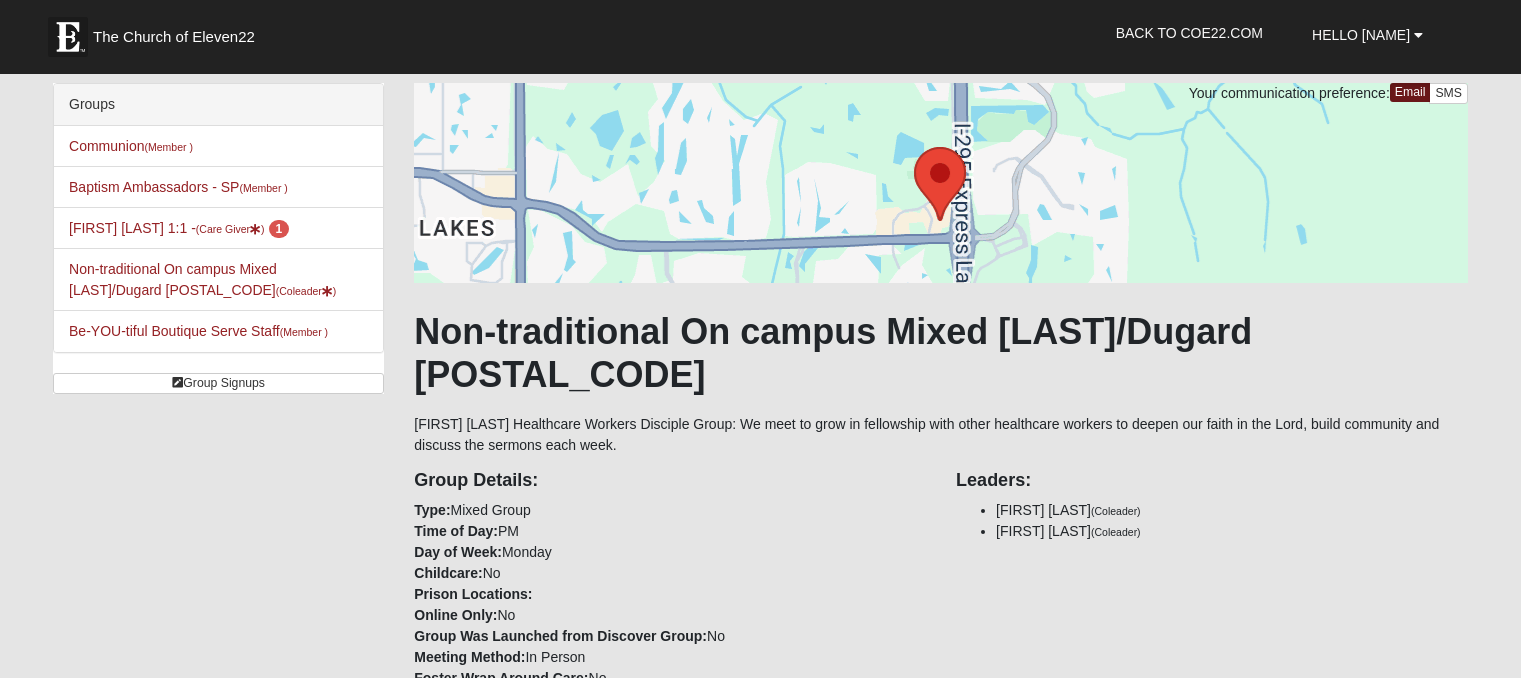 scroll, scrollTop: 0, scrollLeft: 0, axis: both 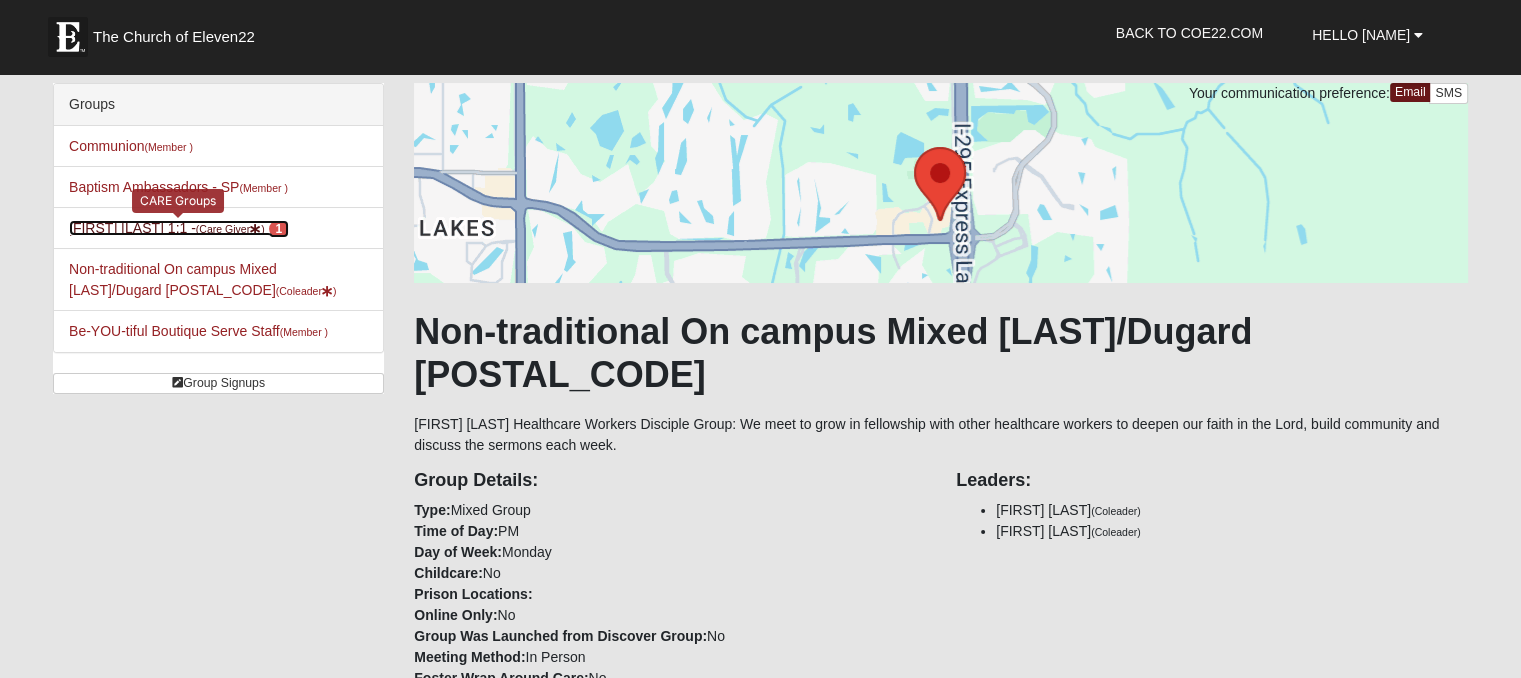 click on "[FIRST] [LAST] 1:1 -  (Care Giver
)
[NUMBER]" at bounding box center [179, 228] 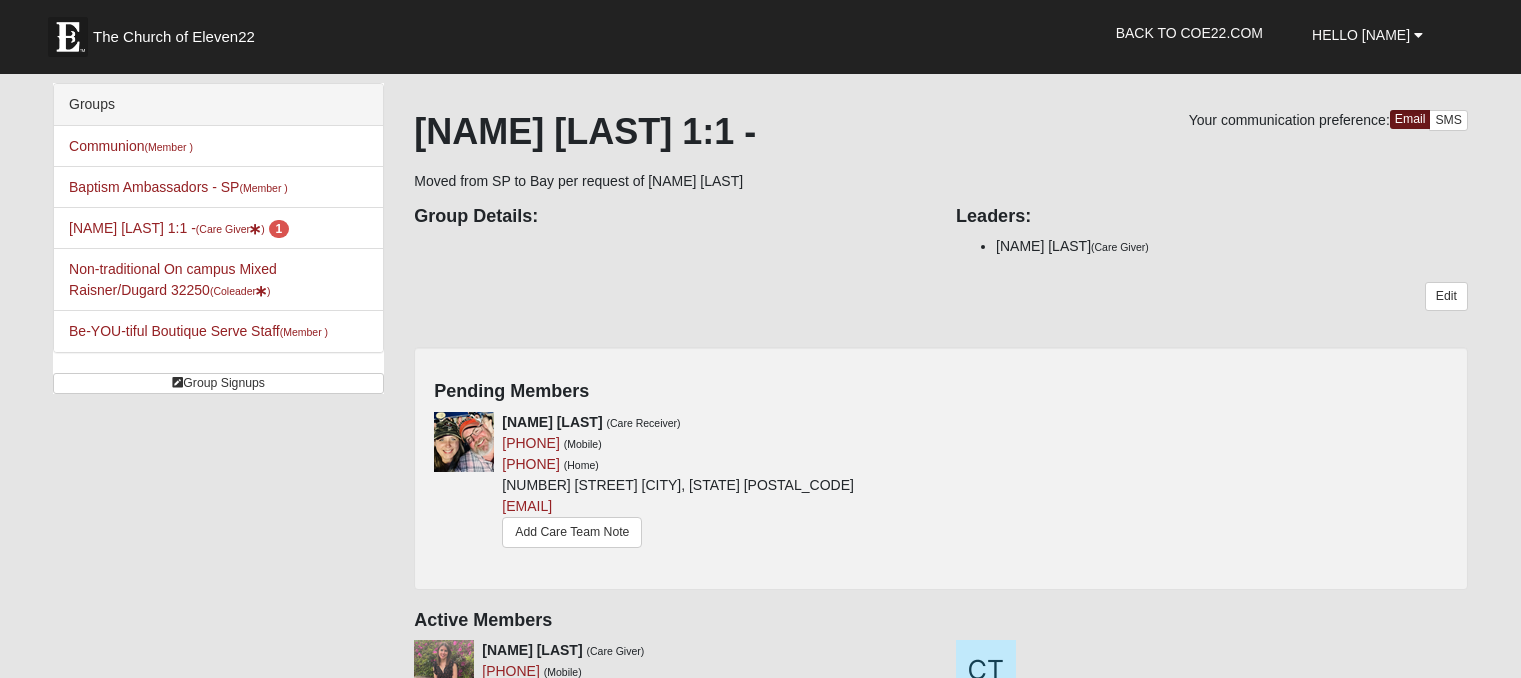 scroll, scrollTop: 0, scrollLeft: 0, axis: both 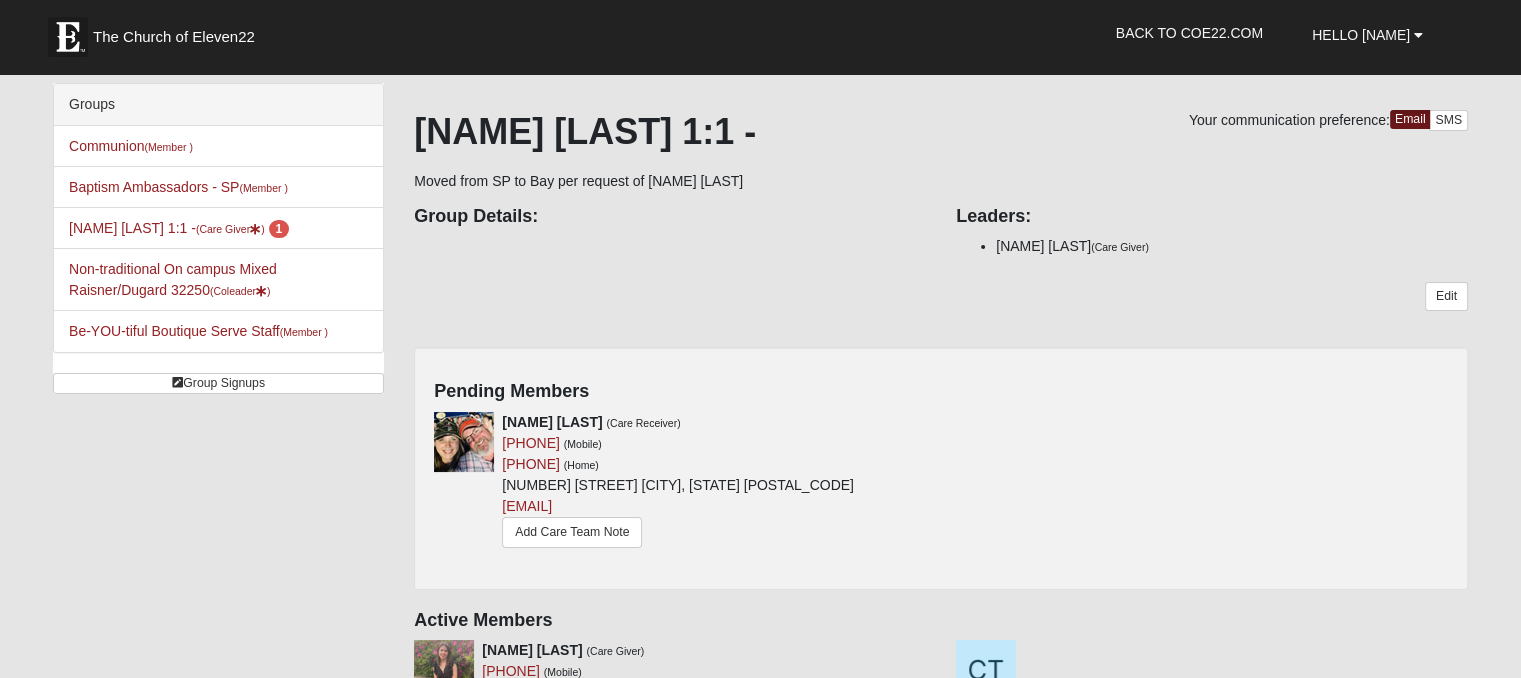 click on "Non-traditional On campus Mixed Raisner/Dugard 32250  (Coleader
)
Disciple Group" at bounding box center [218, 279] 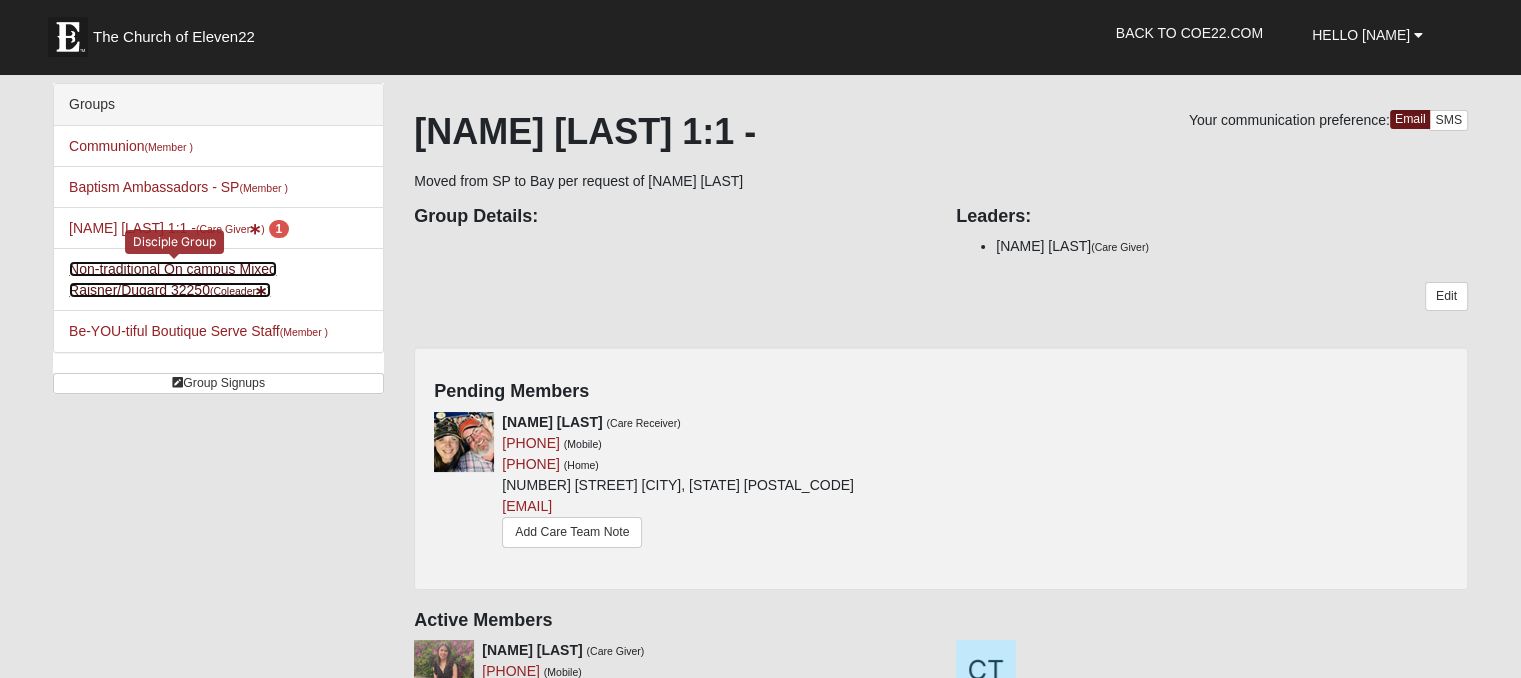 click on "Non-traditional On campus Mixed Raisner/Dugard 32250  (Coleader
)" at bounding box center (173, 279) 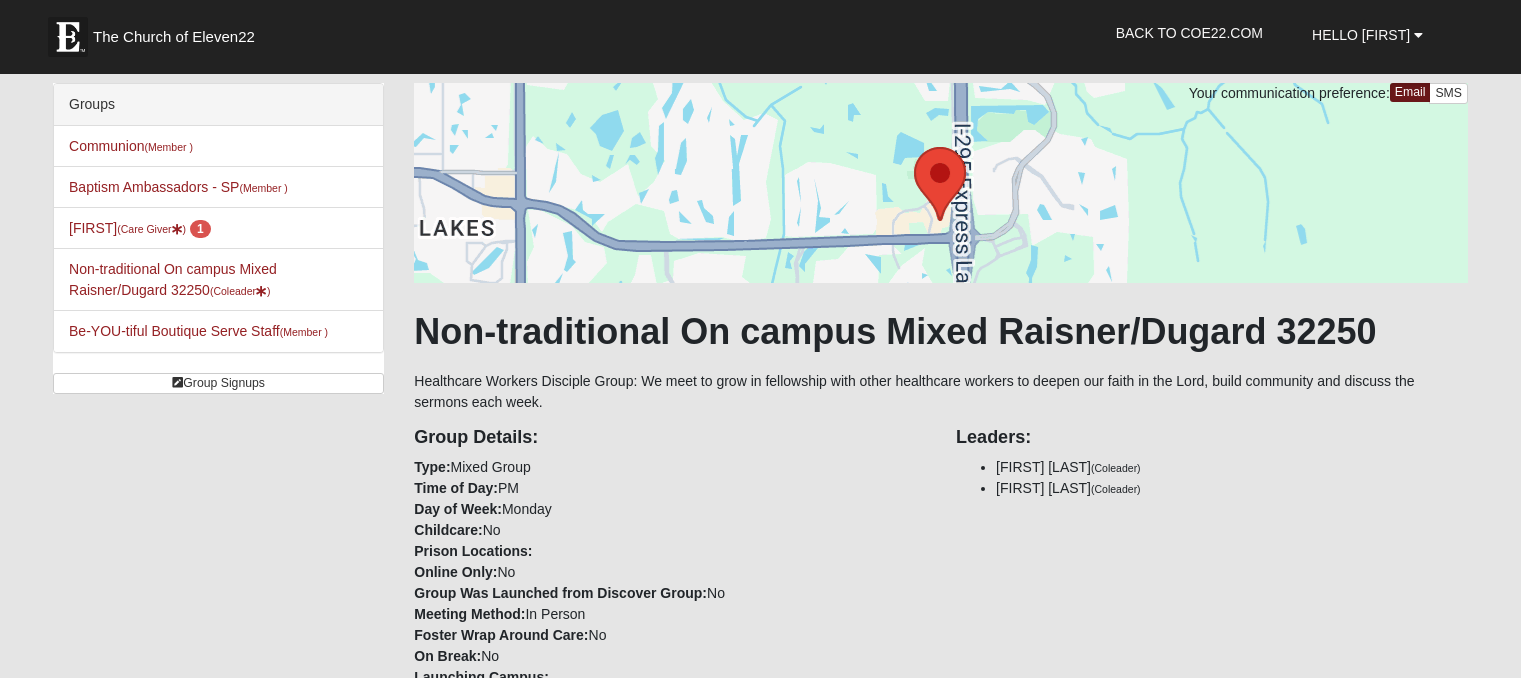 scroll, scrollTop: 0, scrollLeft: 0, axis: both 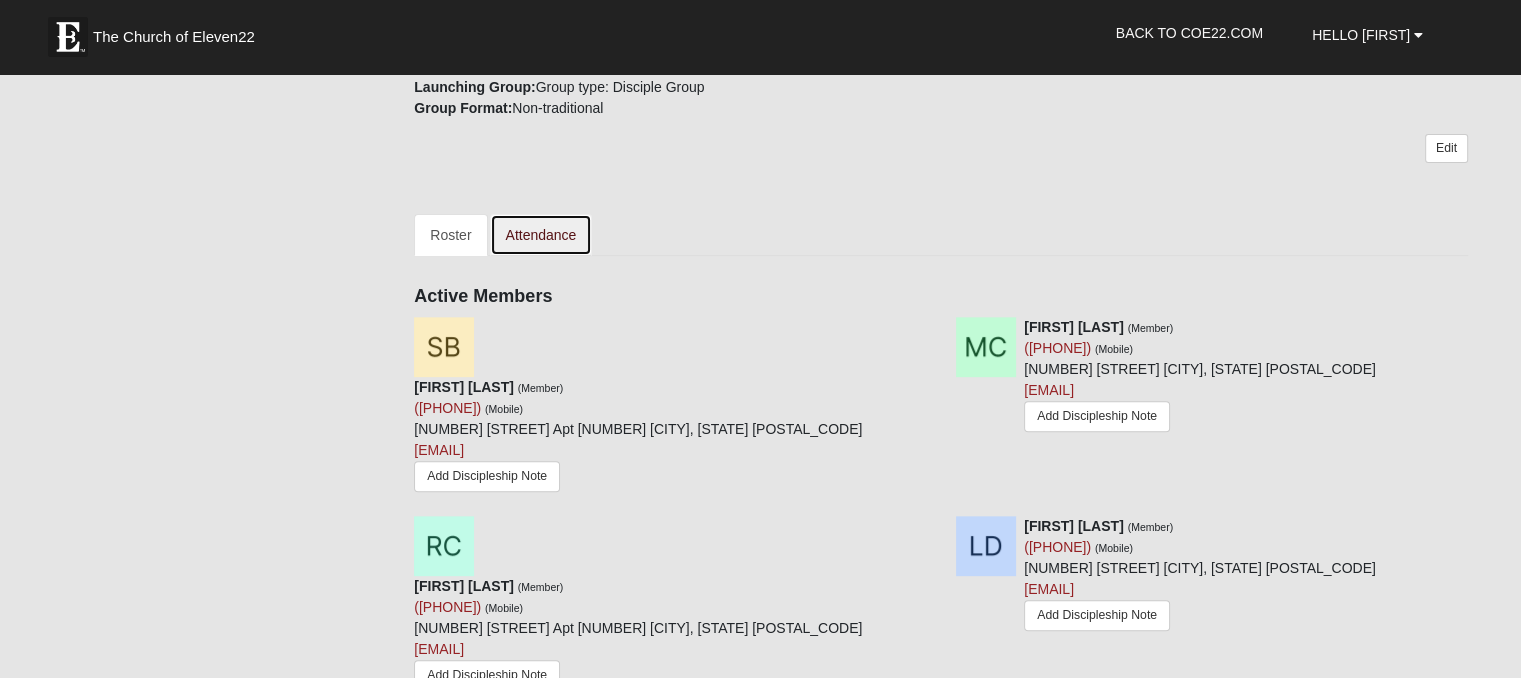 click on "Attendance" at bounding box center (541, 235) 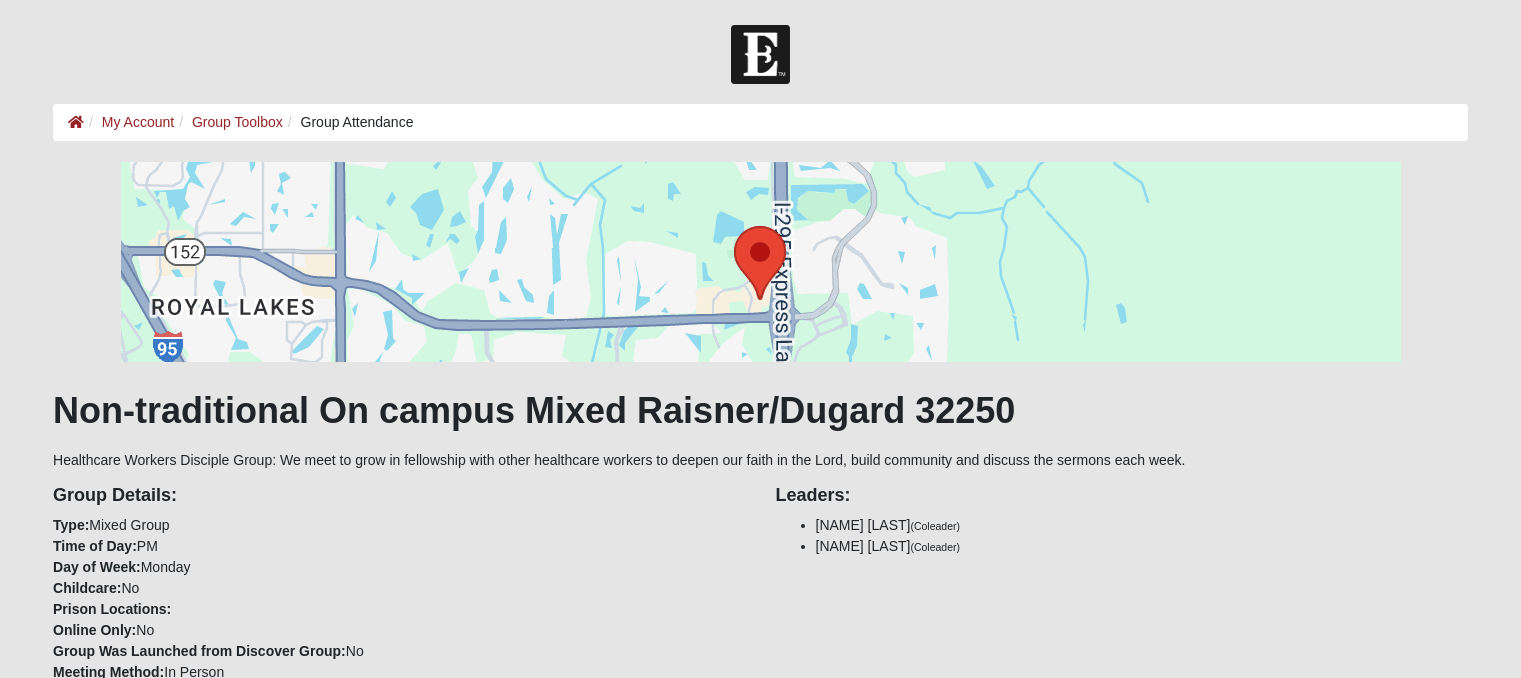 scroll, scrollTop: 0, scrollLeft: 0, axis: both 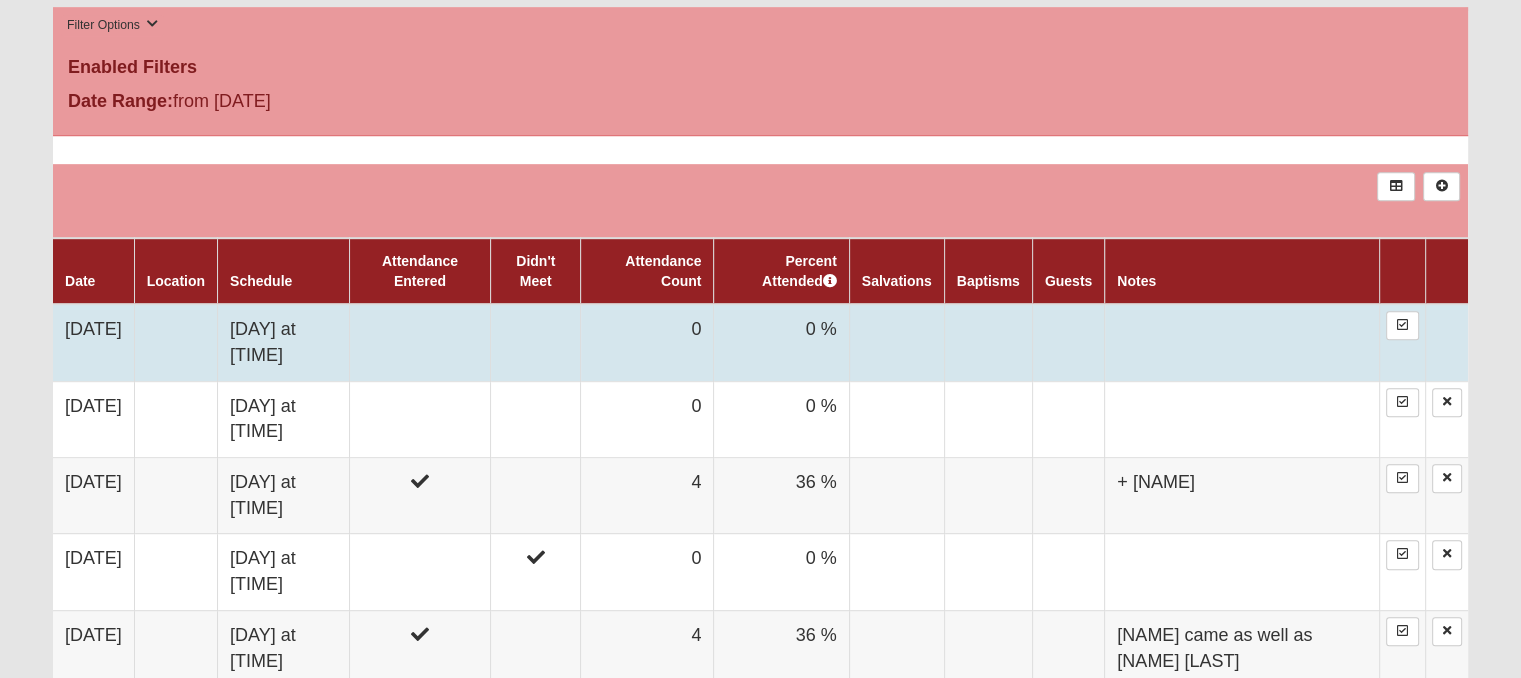 click at bounding box center (420, 342) 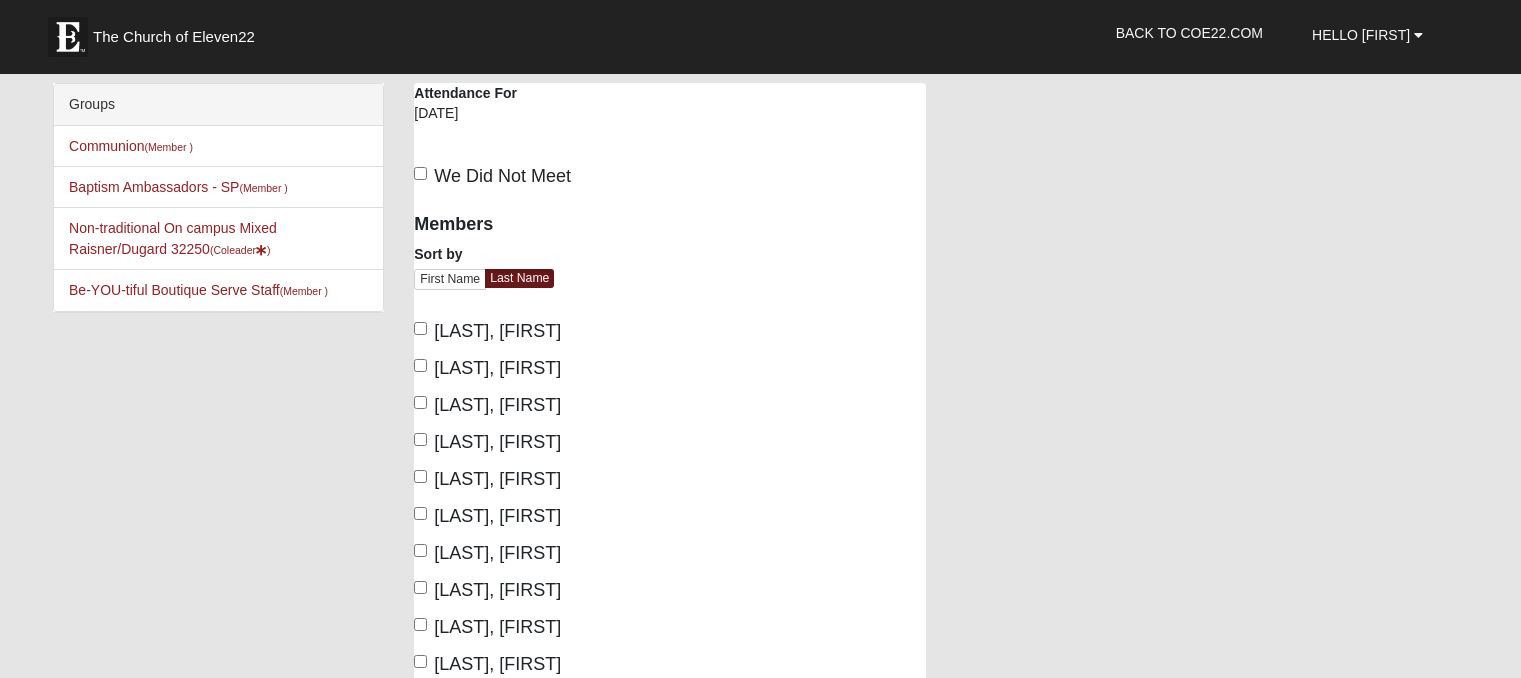 scroll, scrollTop: 0, scrollLeft: 0, axis: both 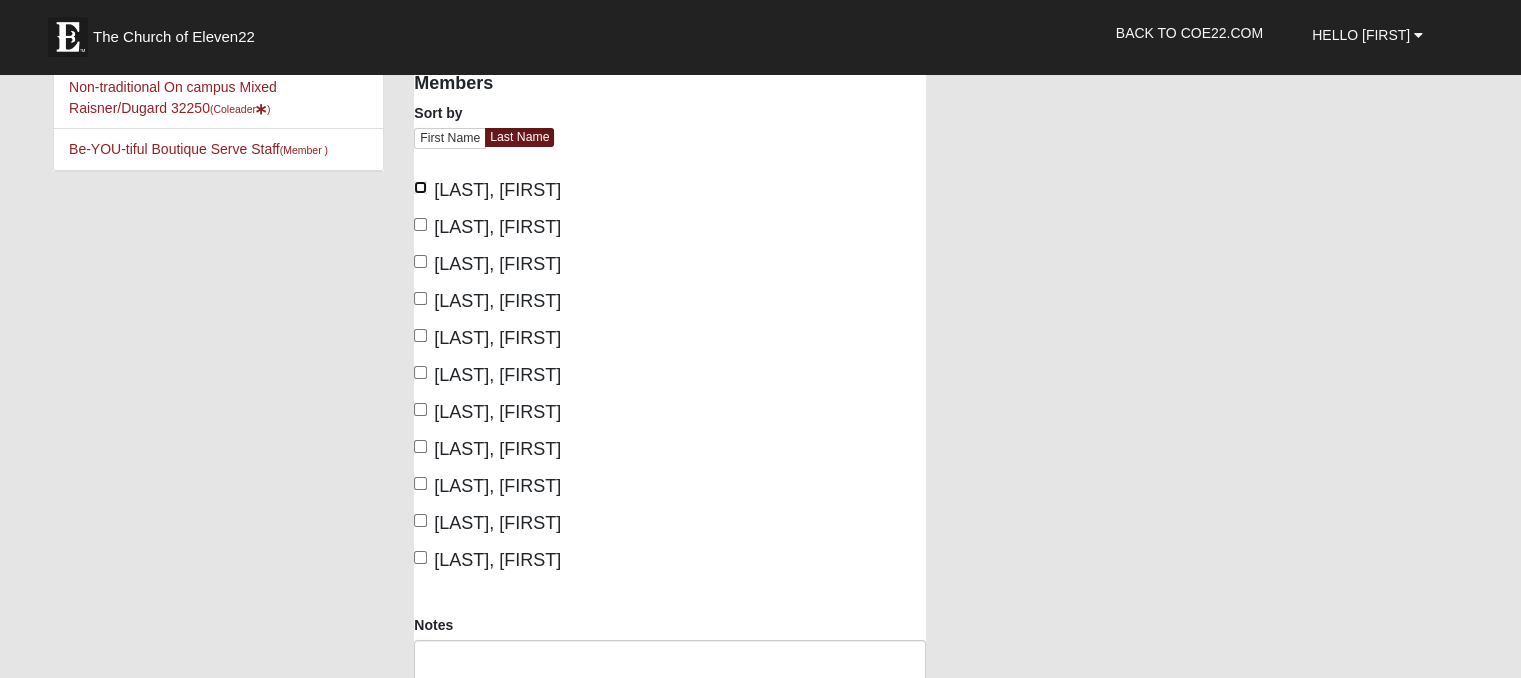 click on "Bettua, Sunny" at bounding box center (420, 187) 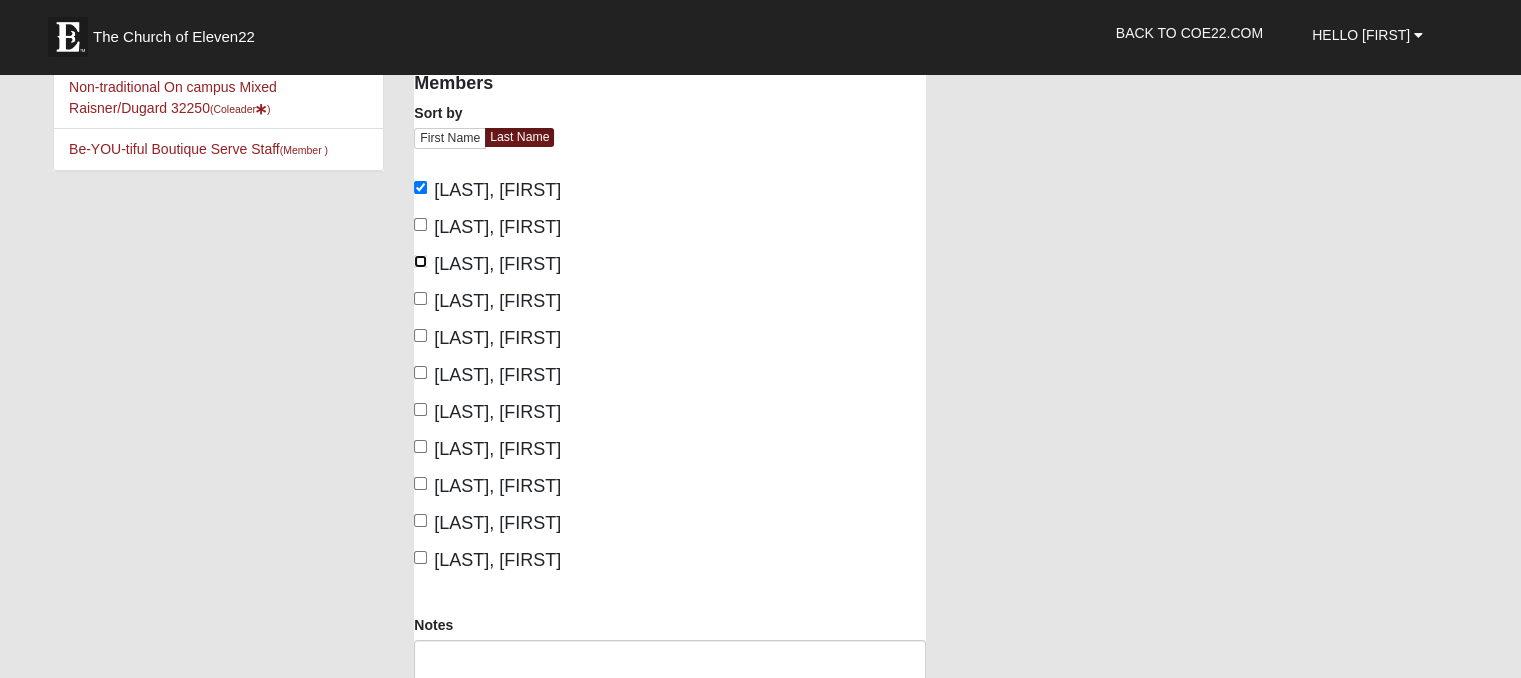 click on "Castor, Rachel" at bounding box center (420, 261) 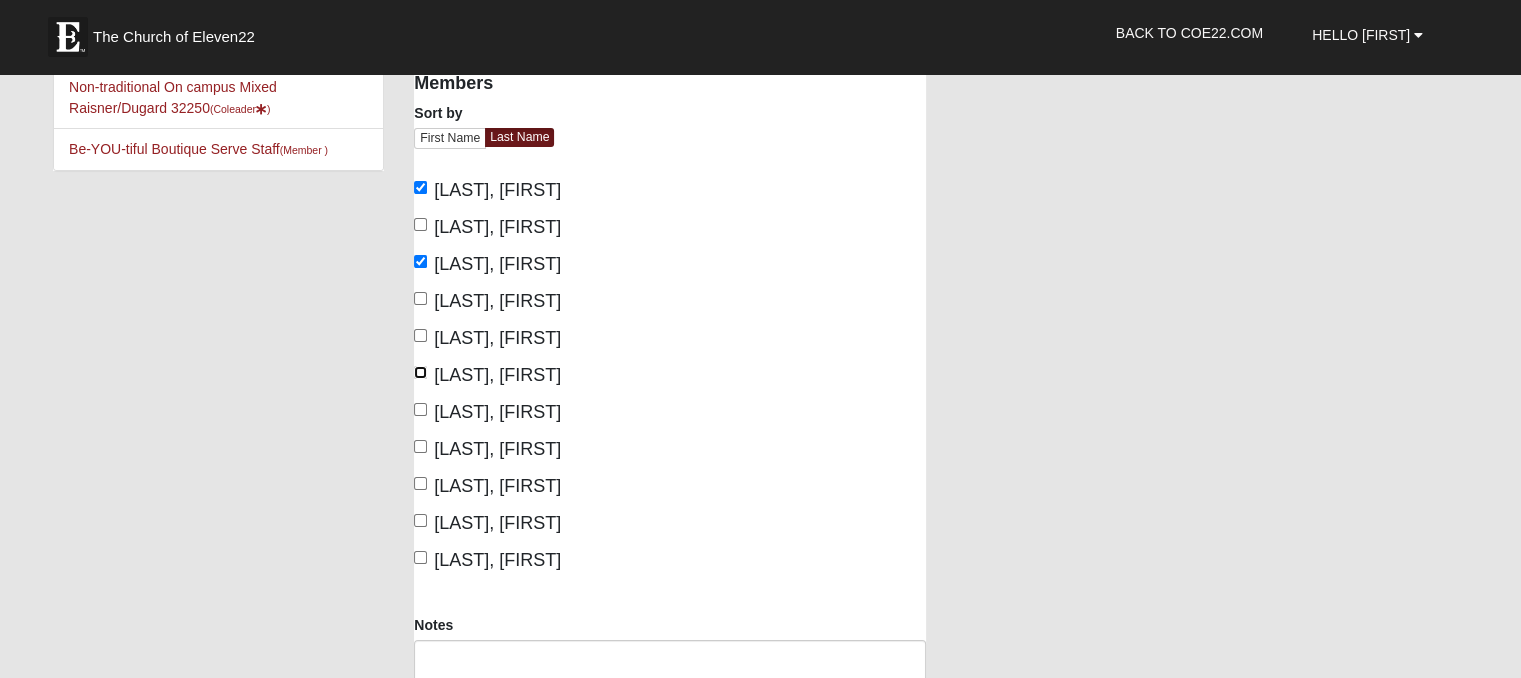 click on "Fowler, Gracelinn" at bounding box center [420, 372] 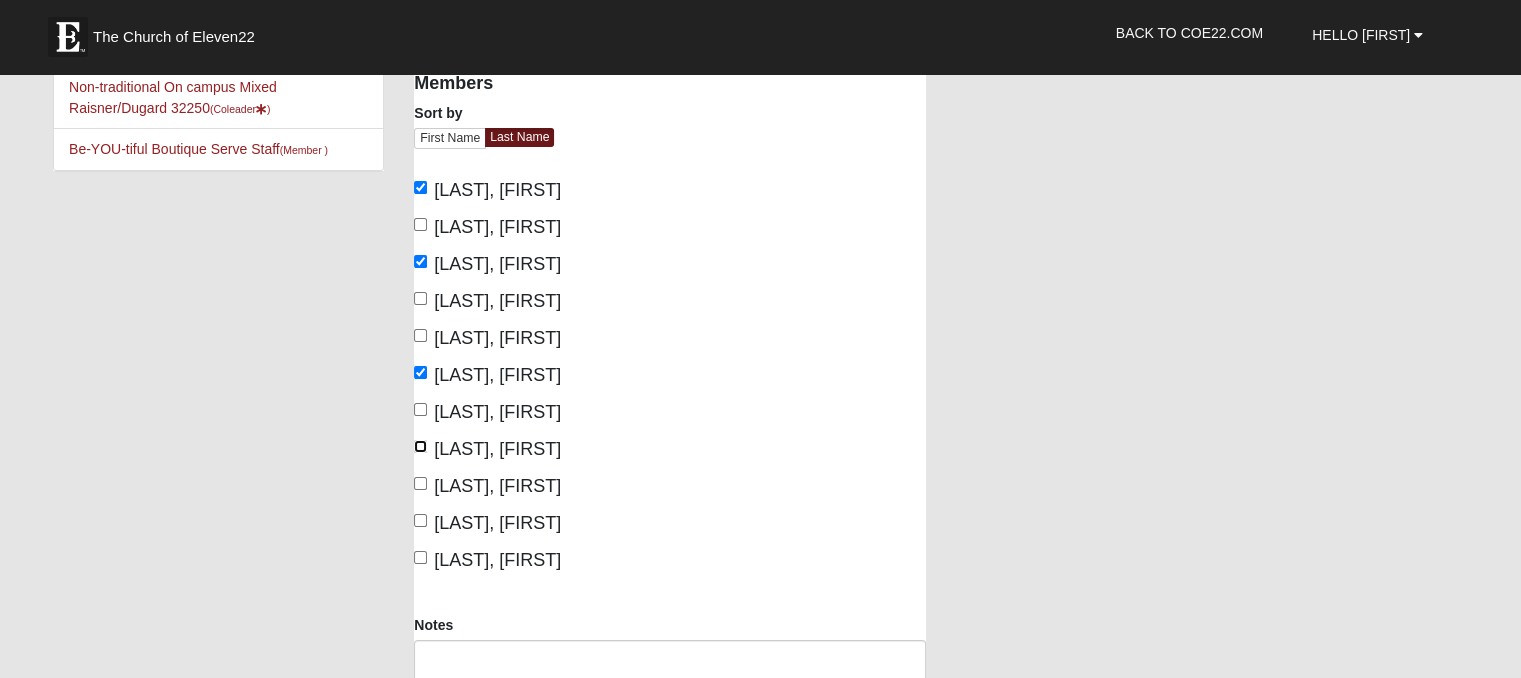 click on "Raisner, Jana" at bounding box center [420, 446] 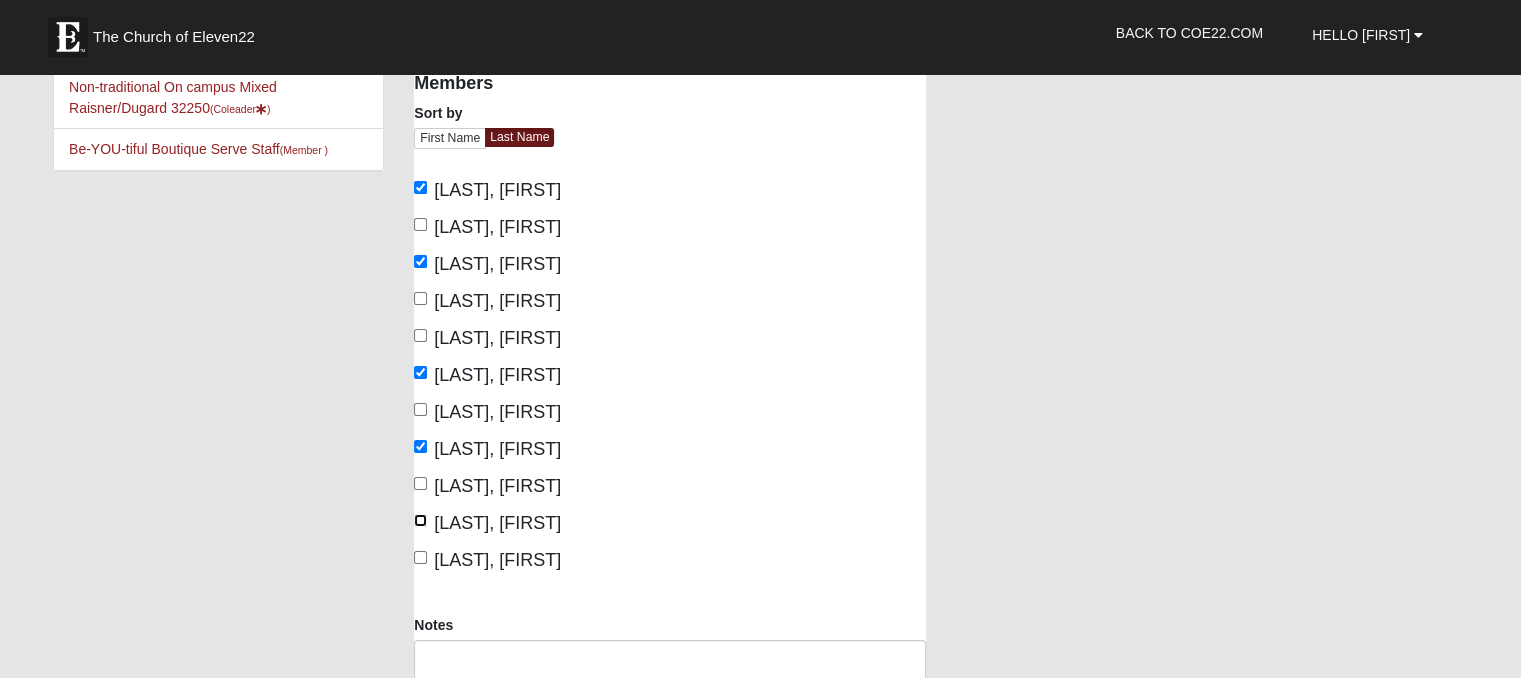 click on "Smith, Joni" at bounding box center [420, 520] 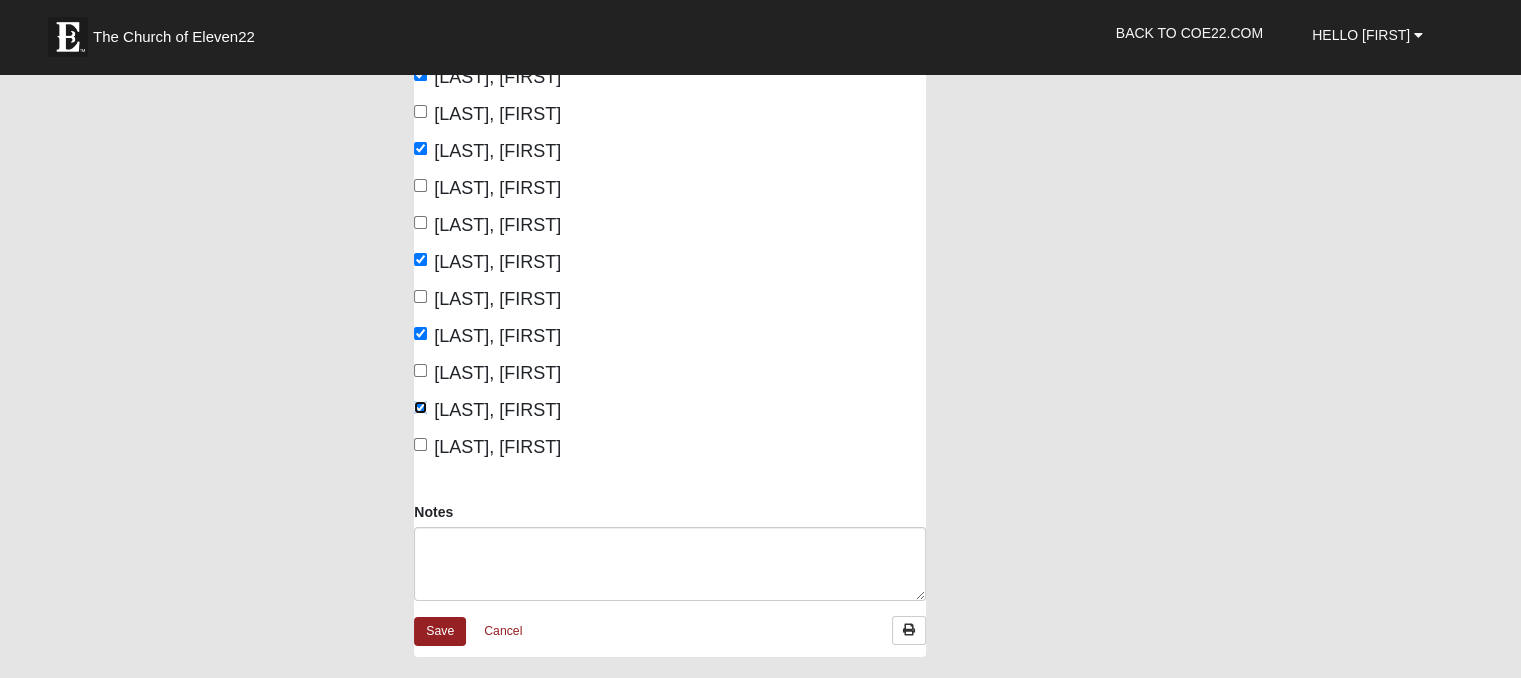 scroll, scrollTop: 260, scrollLeft: 0, axis: vertical 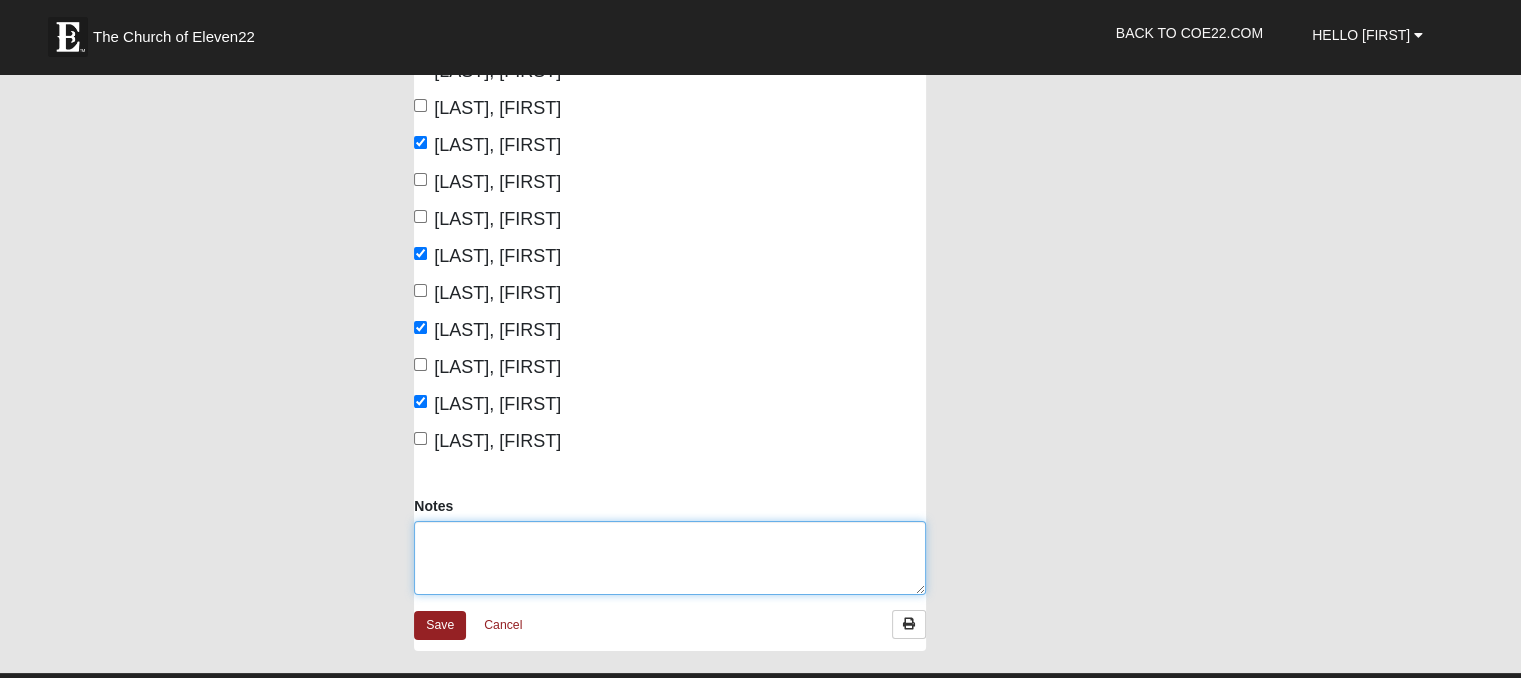 click on "Notes" at bounding box center [670, 558] 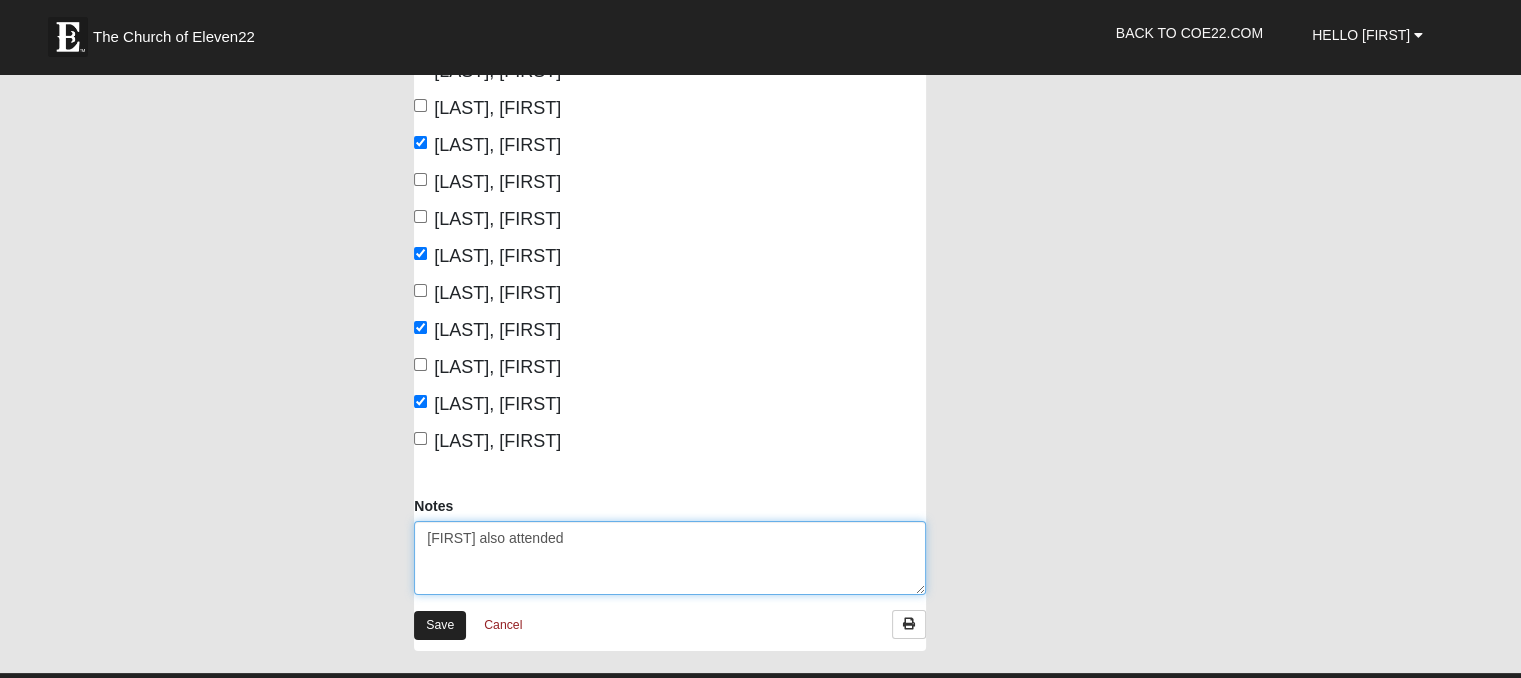 type on "Gabriela also attended" 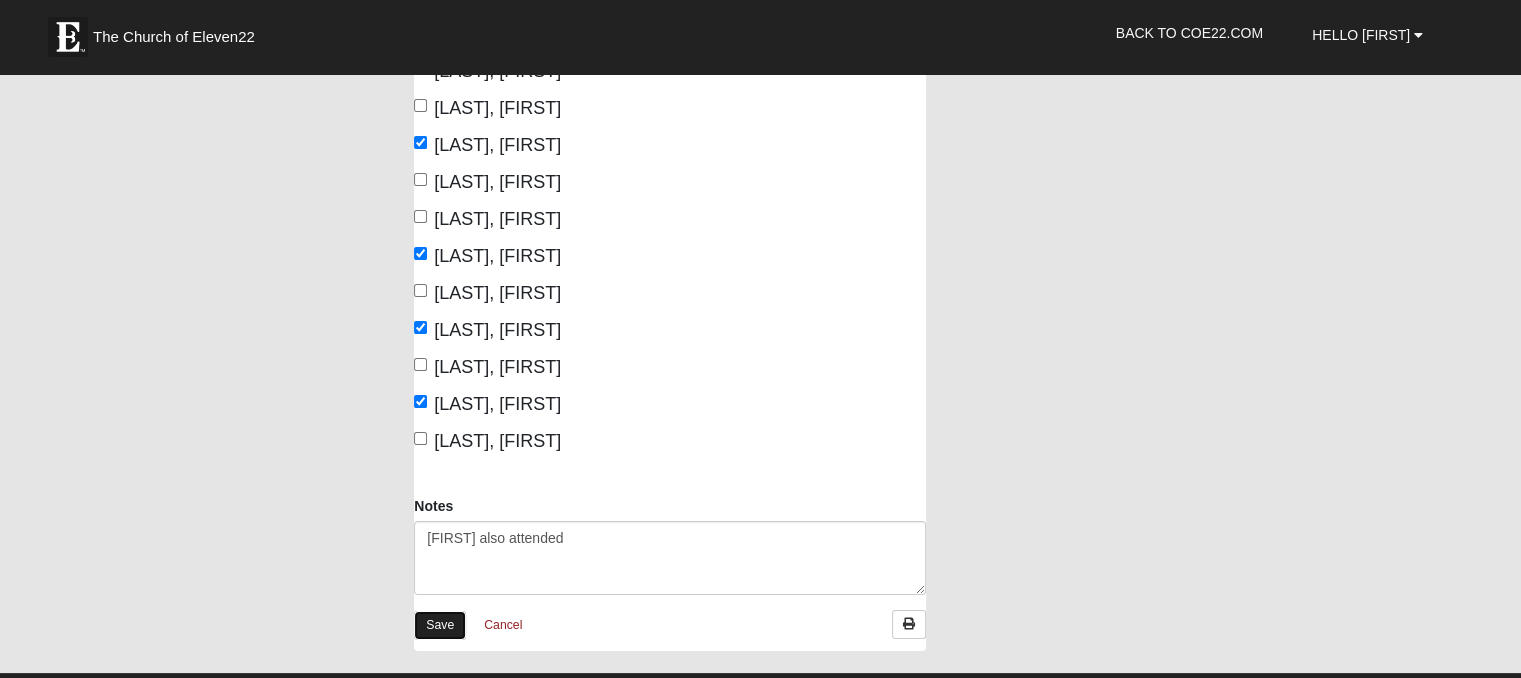 click on "Save" at bounding box center [440, 625] 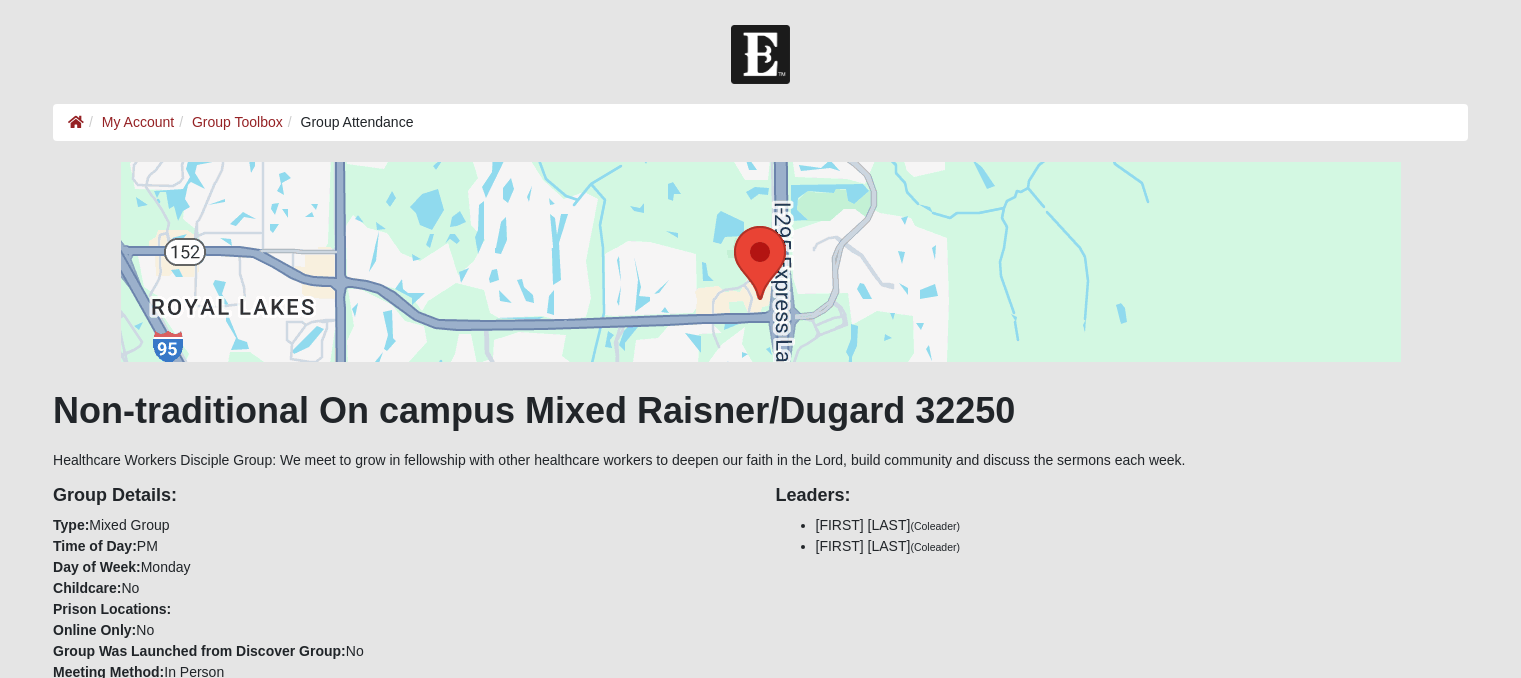 scroll, scrollTop: 0, scrollLeft: 0, axis: both 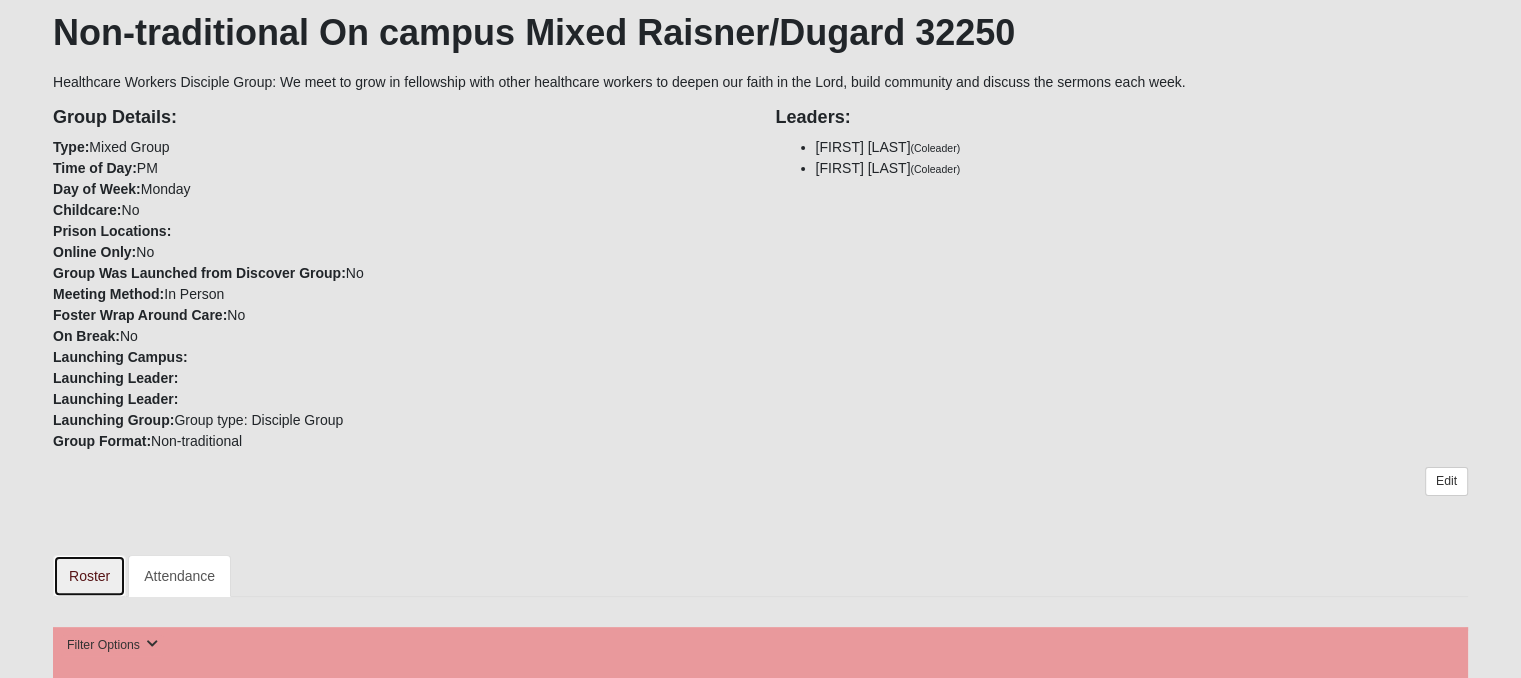 click on "Roster" at bounding box center [89, 576] 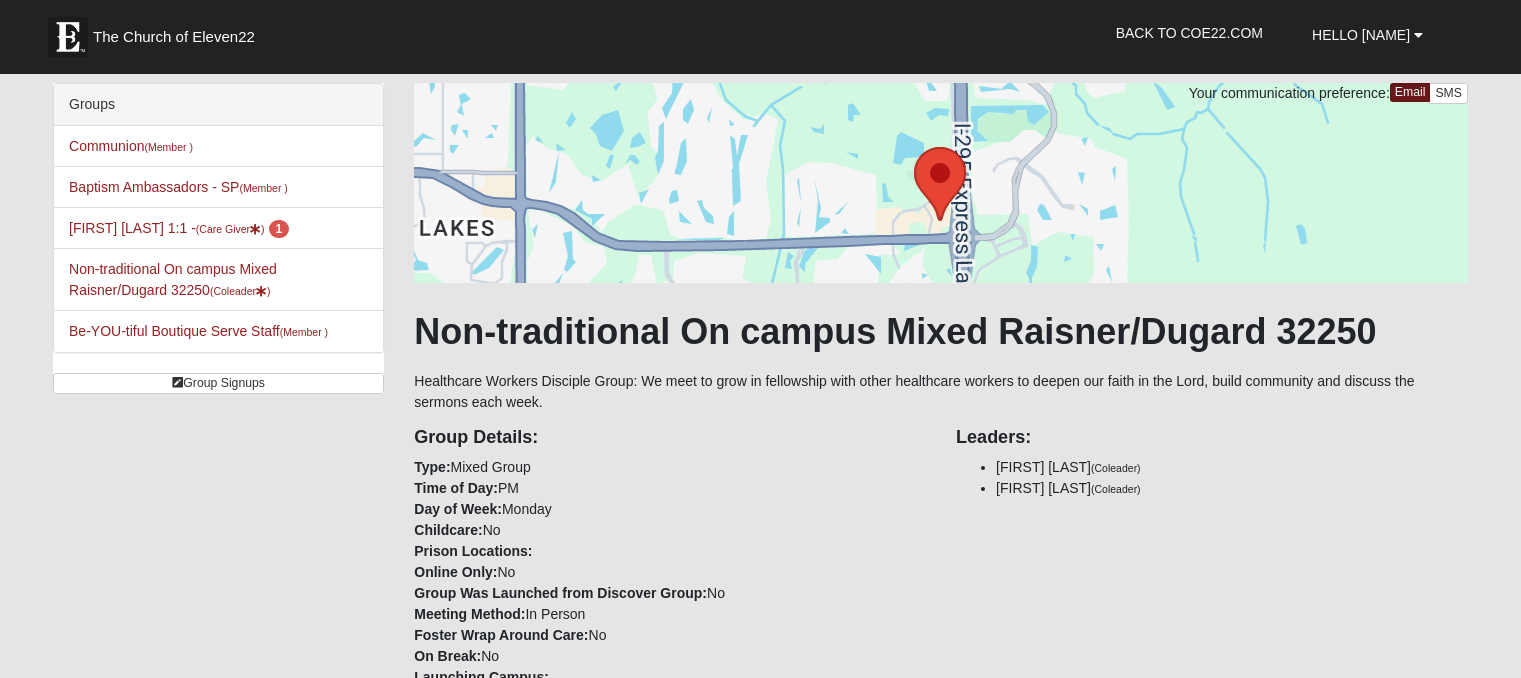 scroll, scrollTop: 0, scrollLeft: 0, axis: both 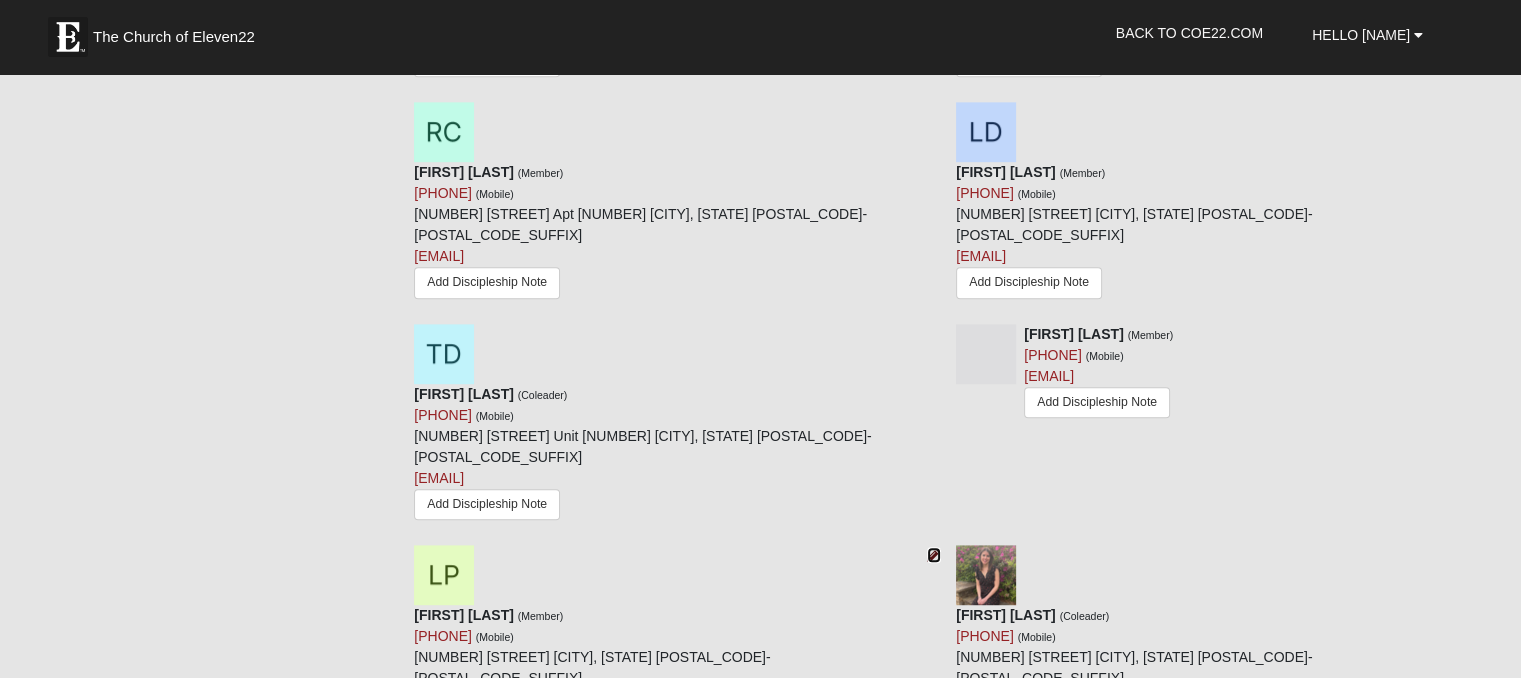 click at bounding box center (934, 555) 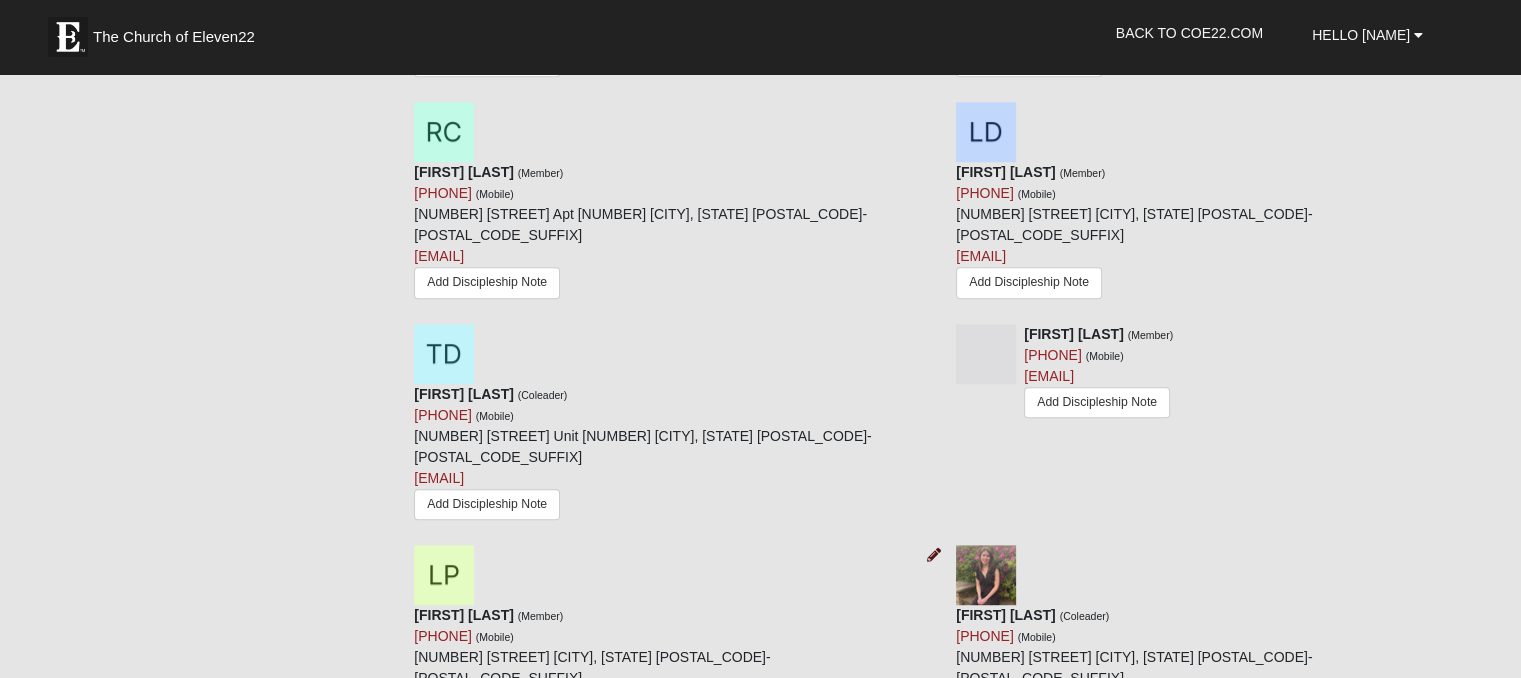 scroll, scrollTop: 243, scrollLeft: 0, axis: vertical 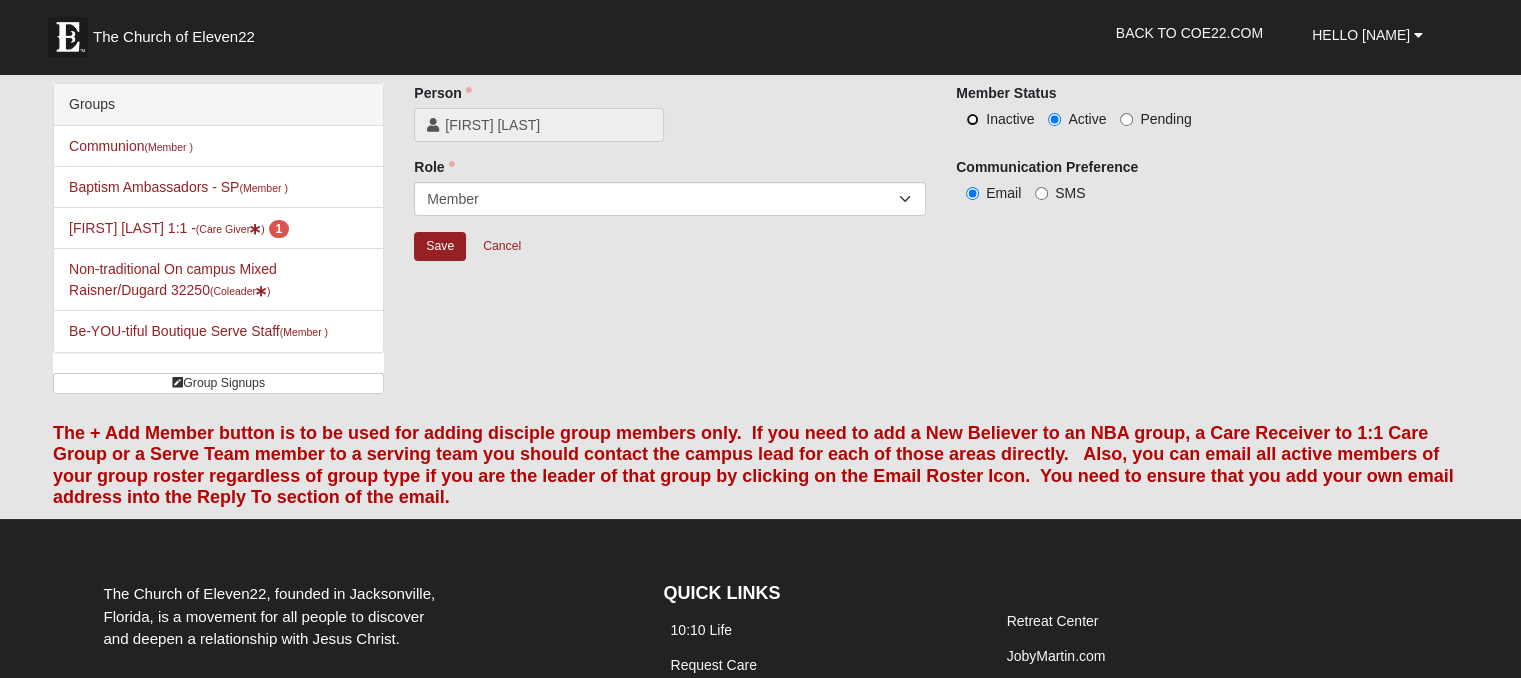 click on "Inactive" at bounding box center [972, 119] 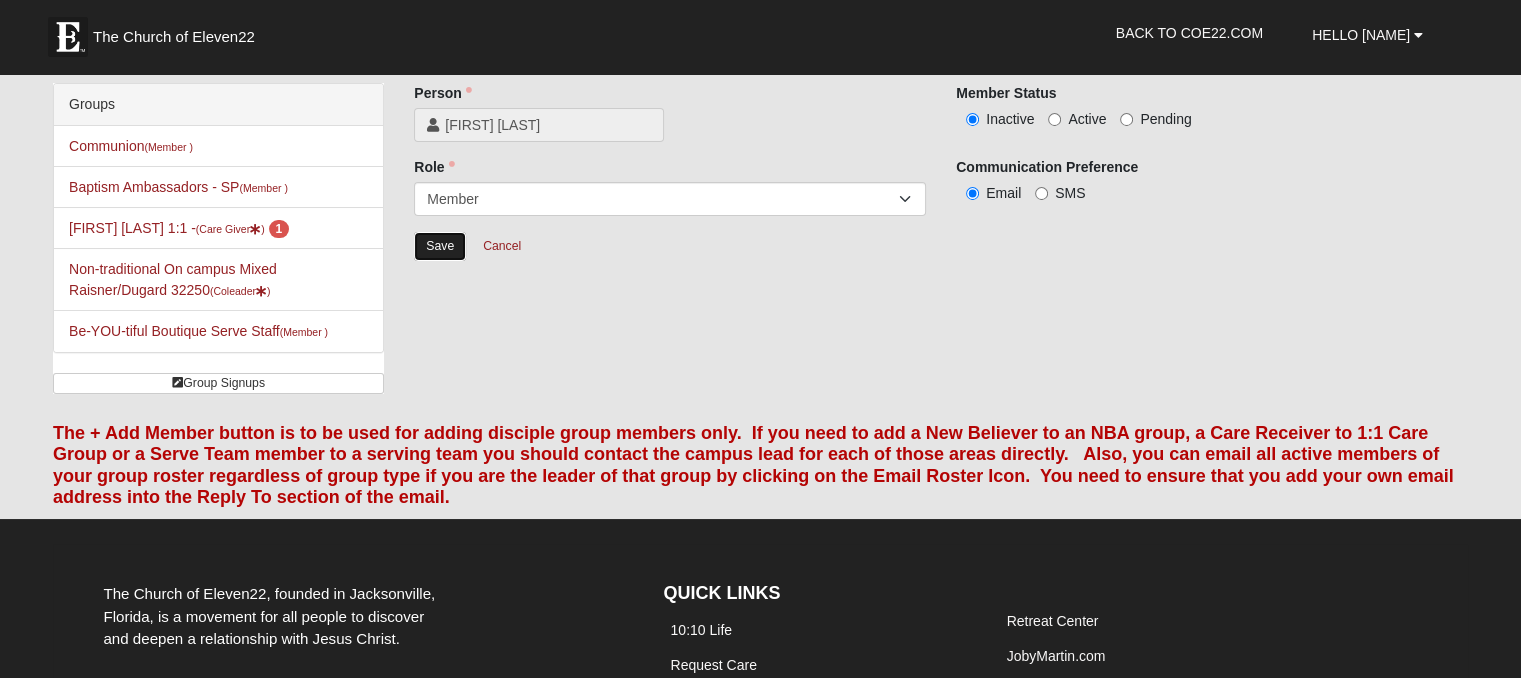 click on "Save" at bounding box center (440, 246) 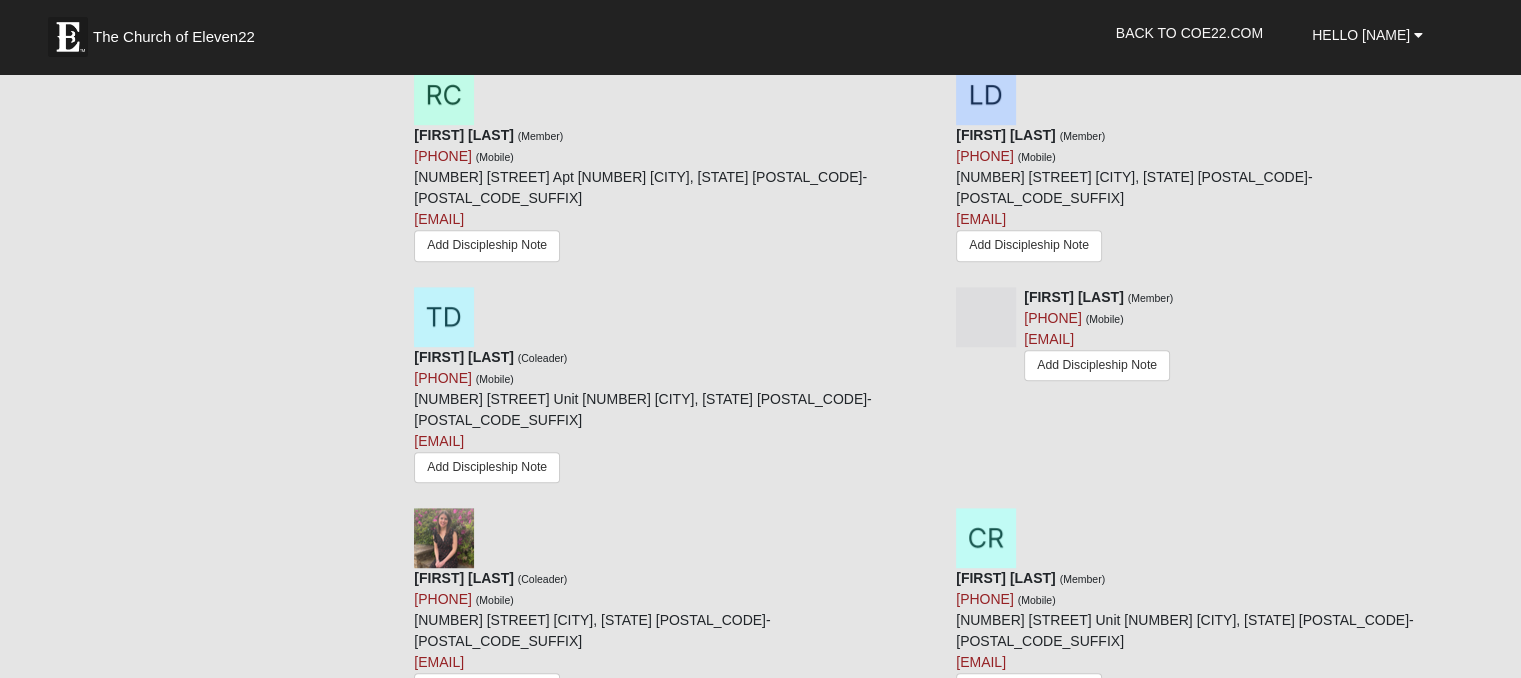 scroll, scrollTop: 1158, scrollLeft: 0, axis: vertical 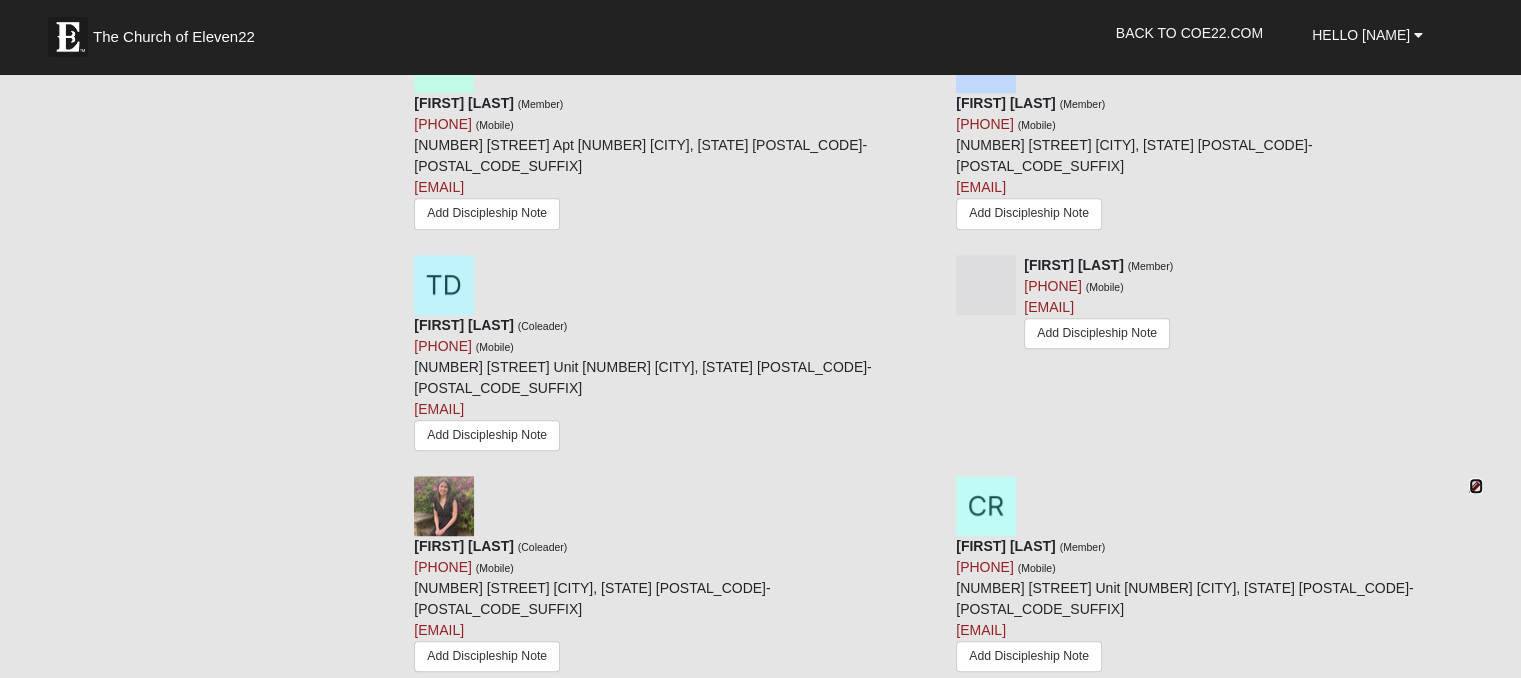 click at bounding box center [1476, 486] 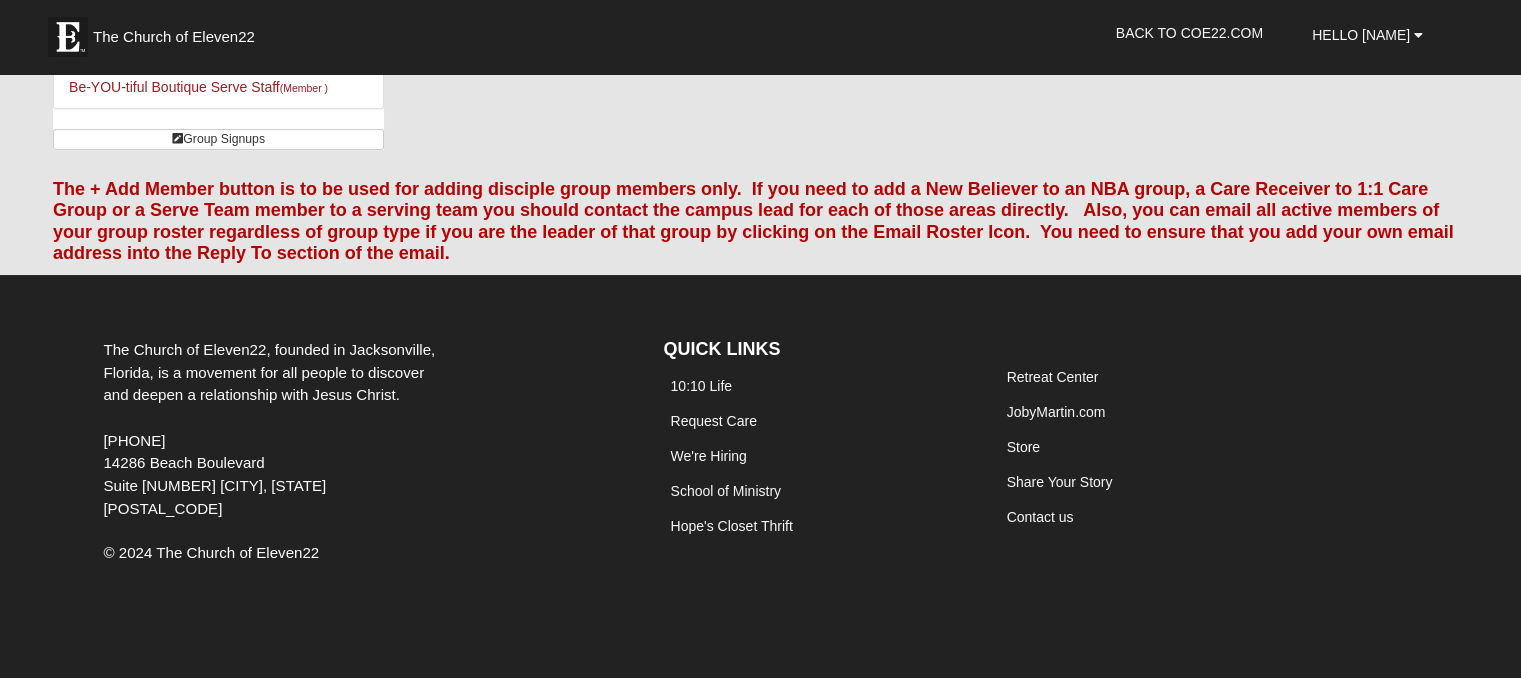 scroll, scrollTop: 243, scrollLeft: 0, axis: vertical 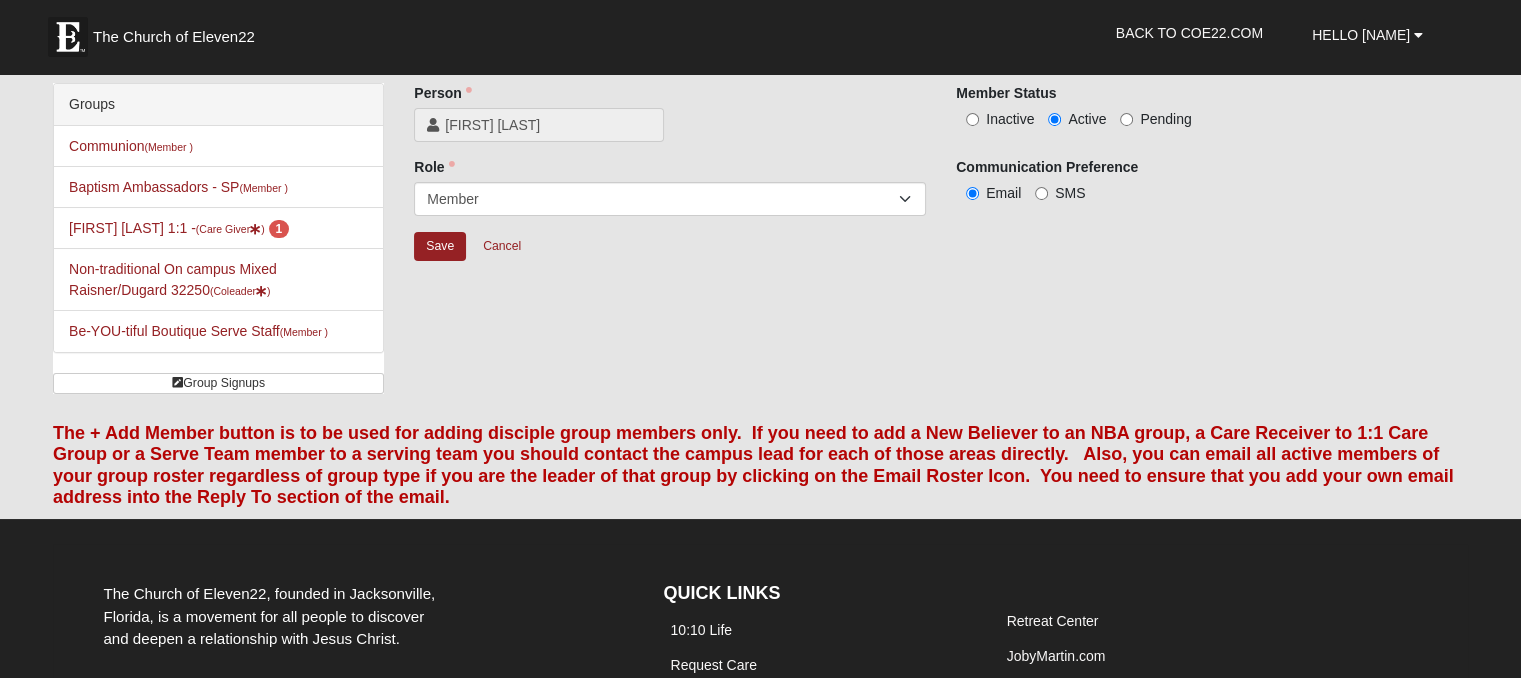click on "Inactive" at bounding box center (1010, 119) 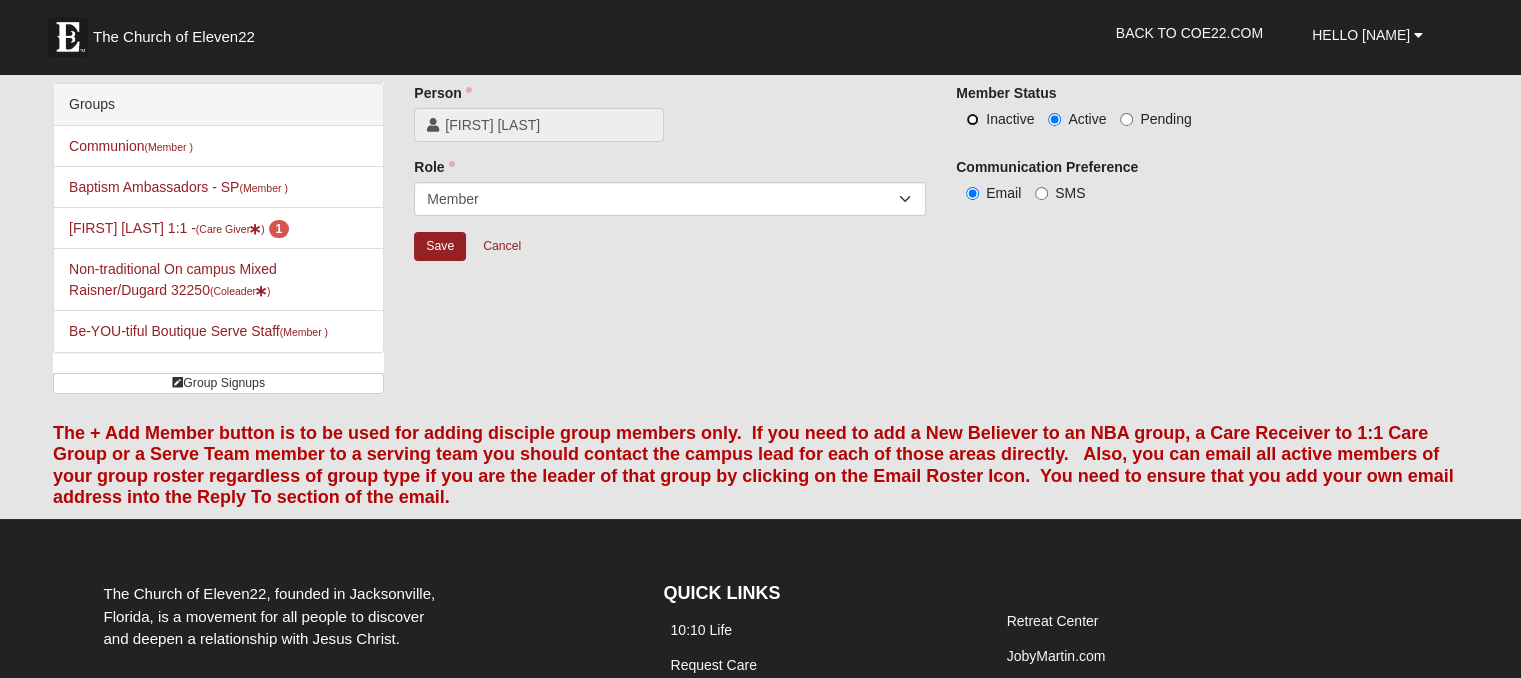 click on "Inactive" at bounding box center [972, 119] 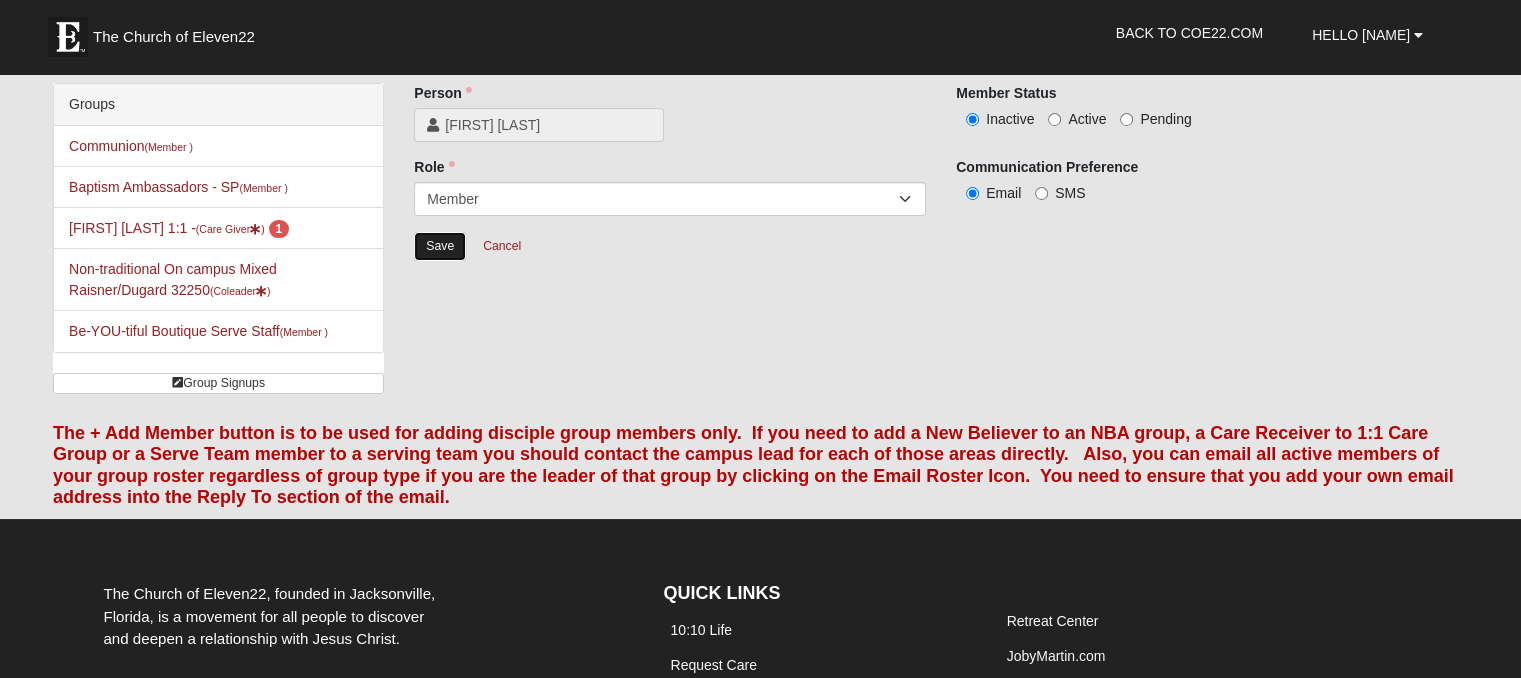 click on "Save" at bounding box center (440, 246) 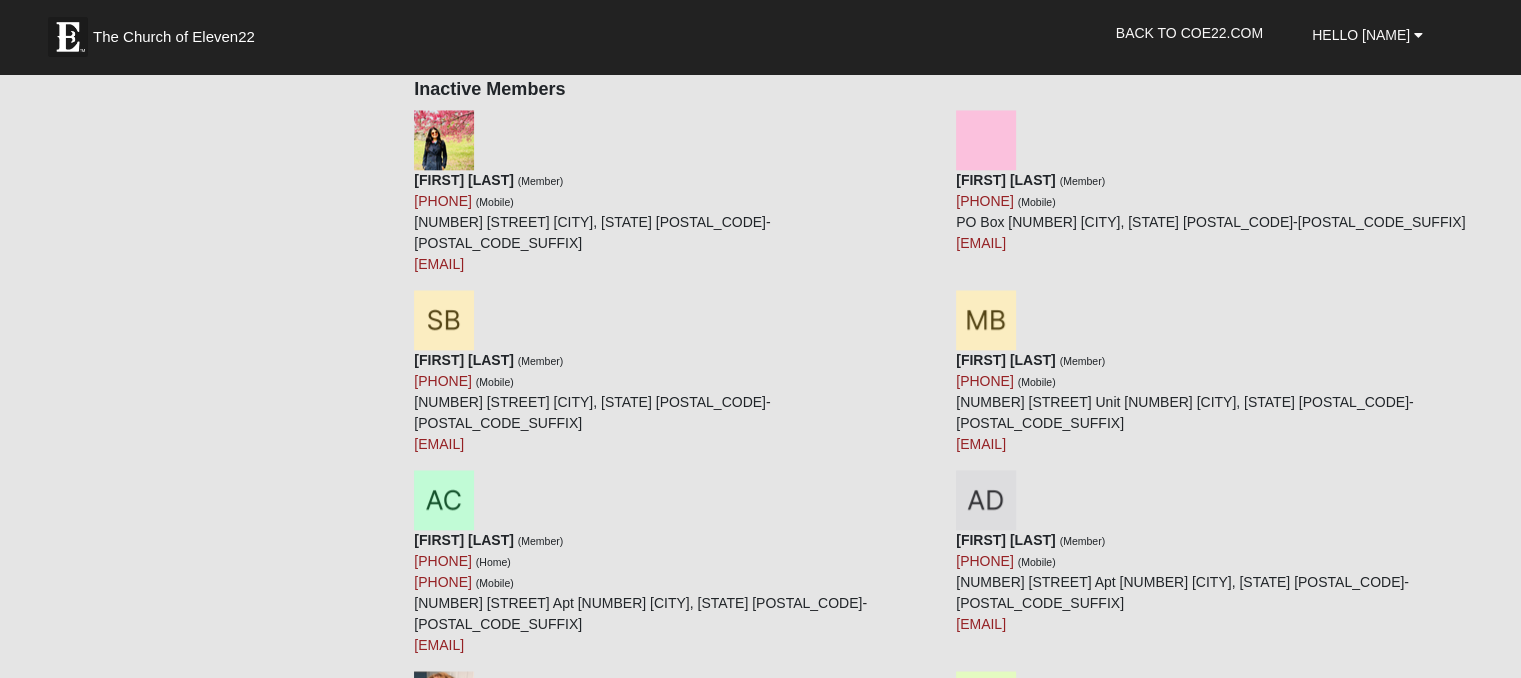 scroll, scrollTop: 2040, scrollLeft: 0, axis: vertical 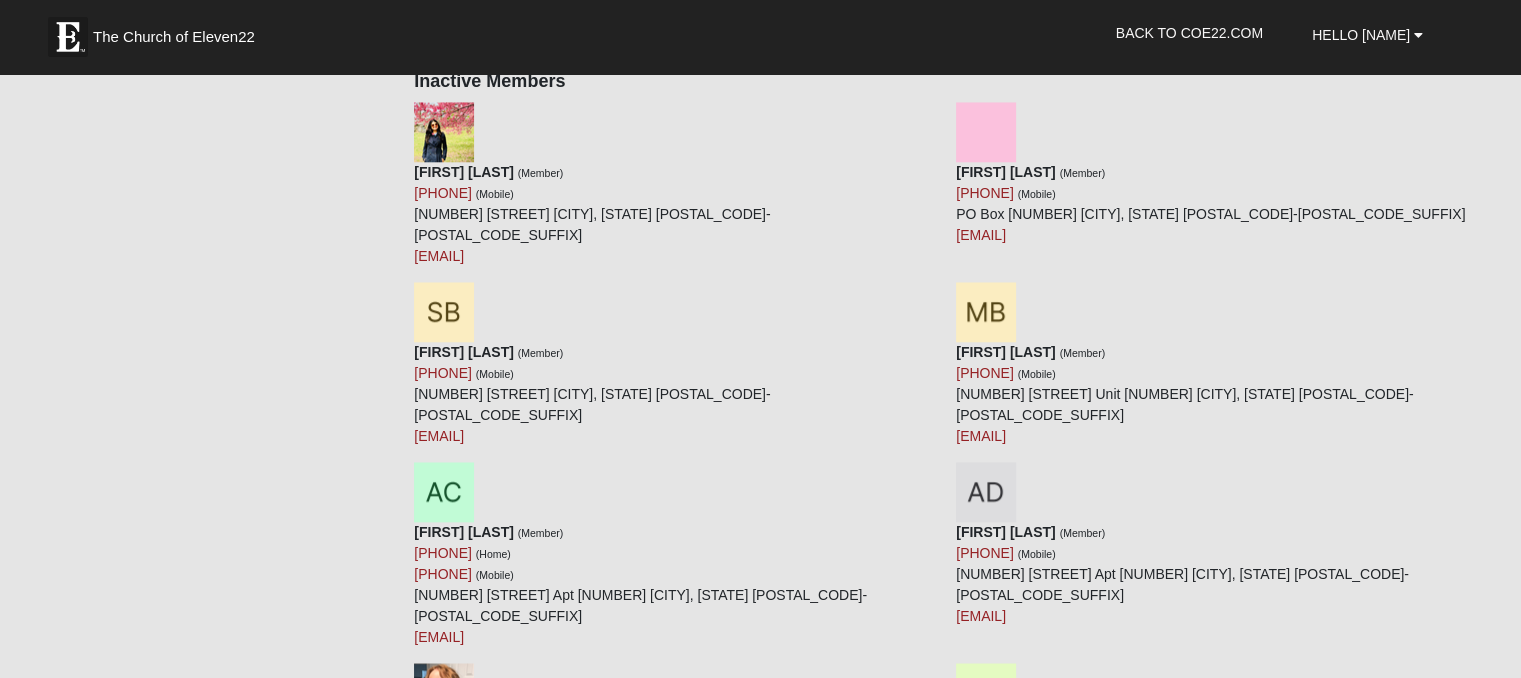 click at bounding box center [934, 1615] 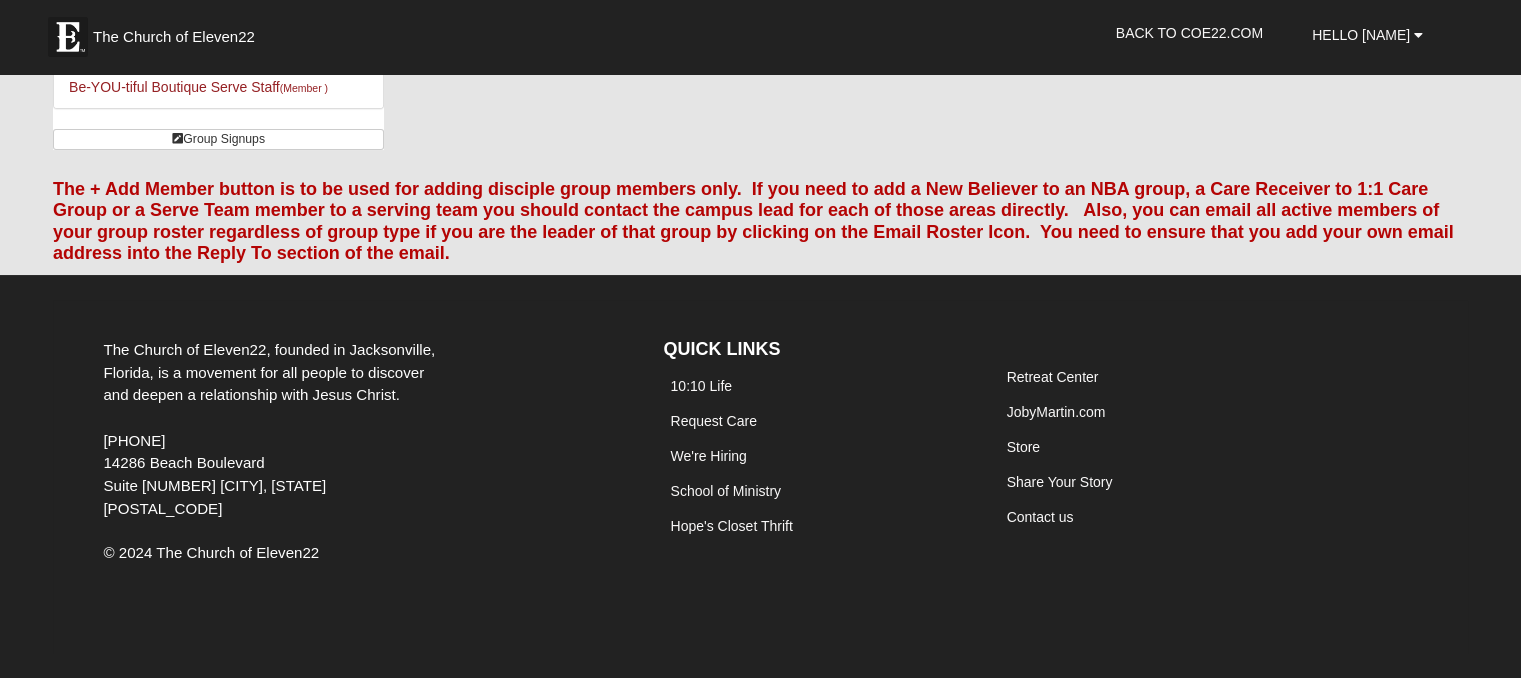 scroll, scrollTop: 243, scrollLeft: 0, axis: vertical 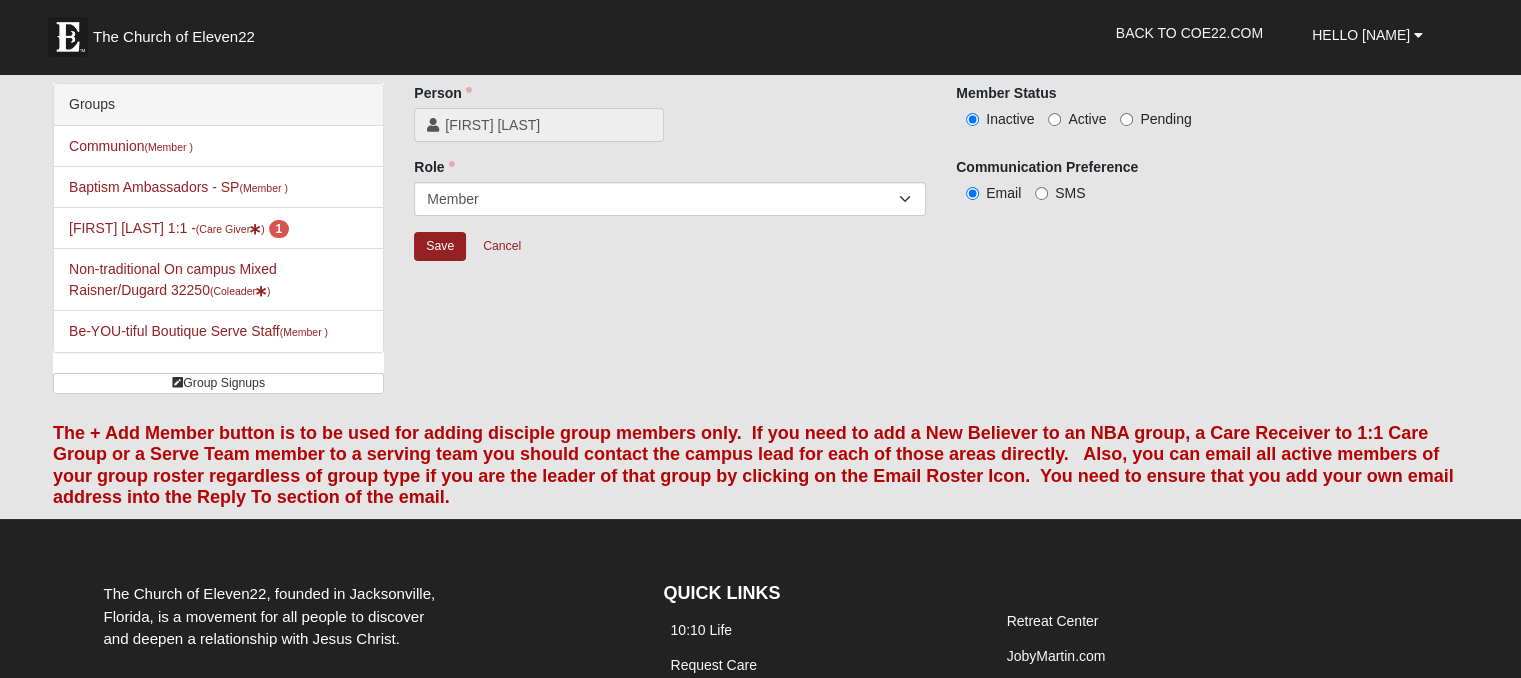 click on "Active" at bounding box center [1087, 119] 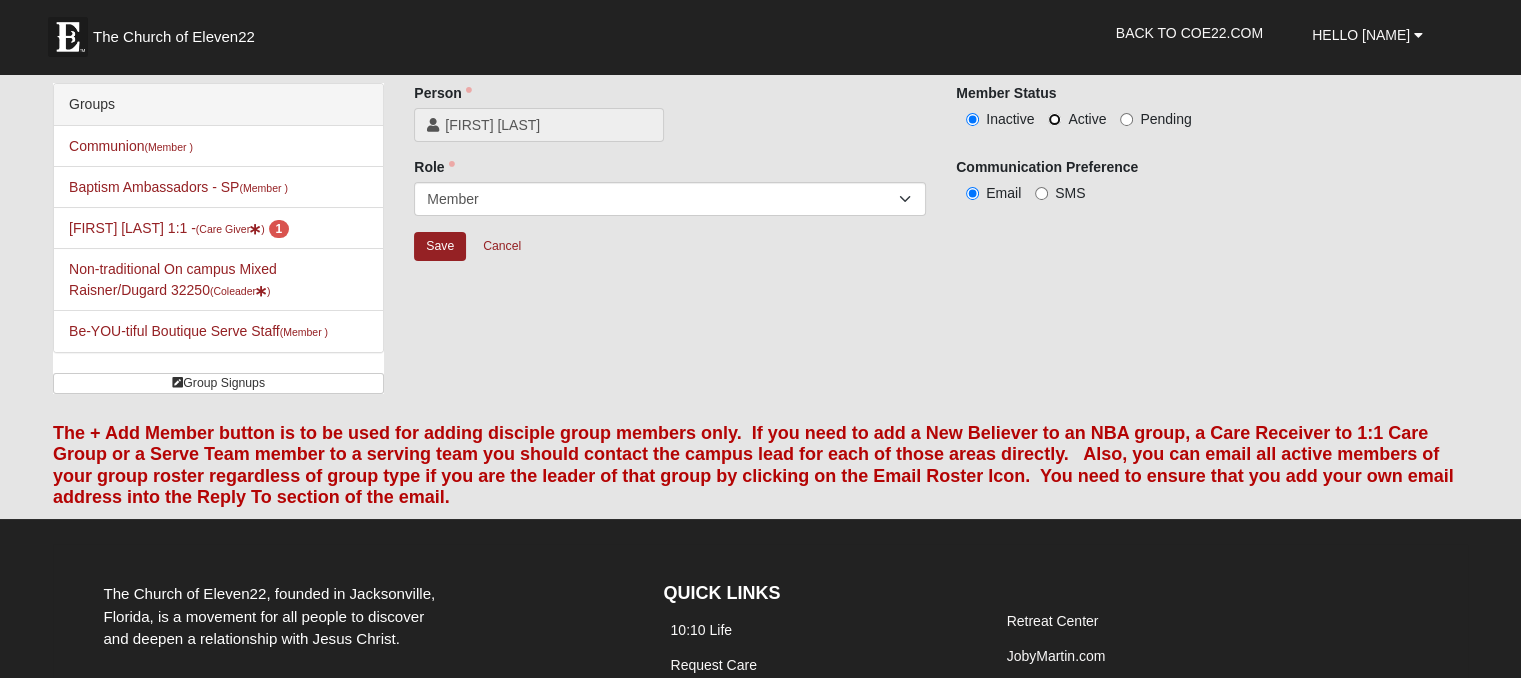 click on "Active" at bounding box center [1054, 119] 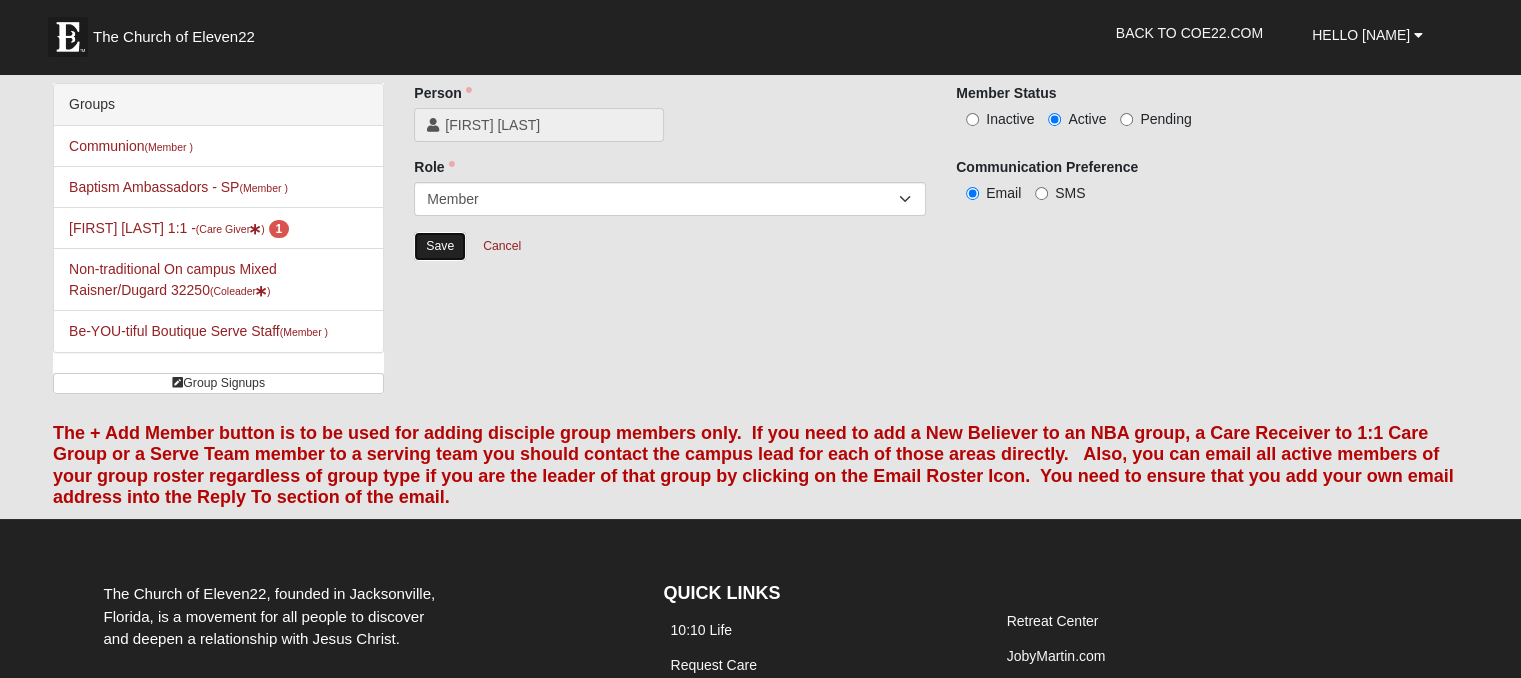 click on "Save" at bounding box center [440, 246] 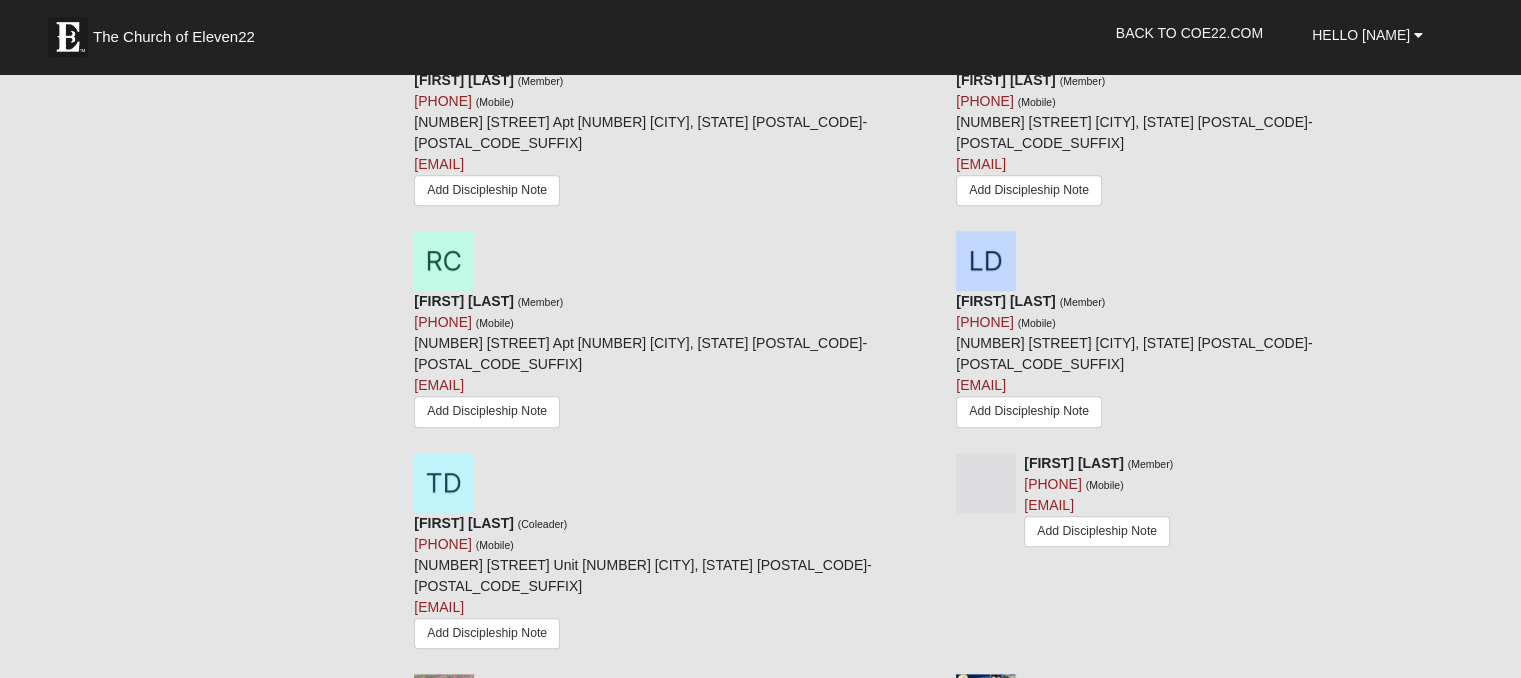 scroll, scrollTop: 0, scrollLeft: 0, axis: both 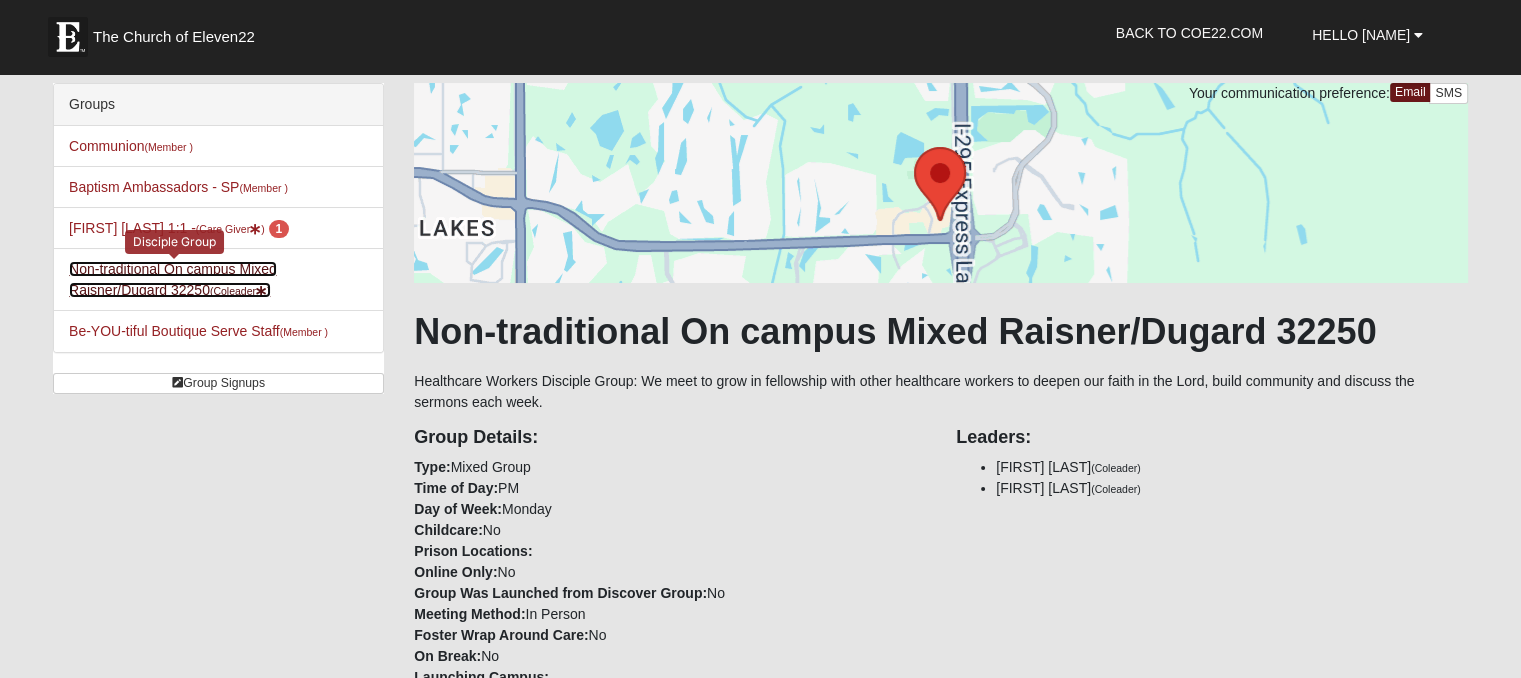 click on "Non-traditional On campus Mixed Raisner/Dugard 32250  (Coleader
)" at bounding box center [173, 279] 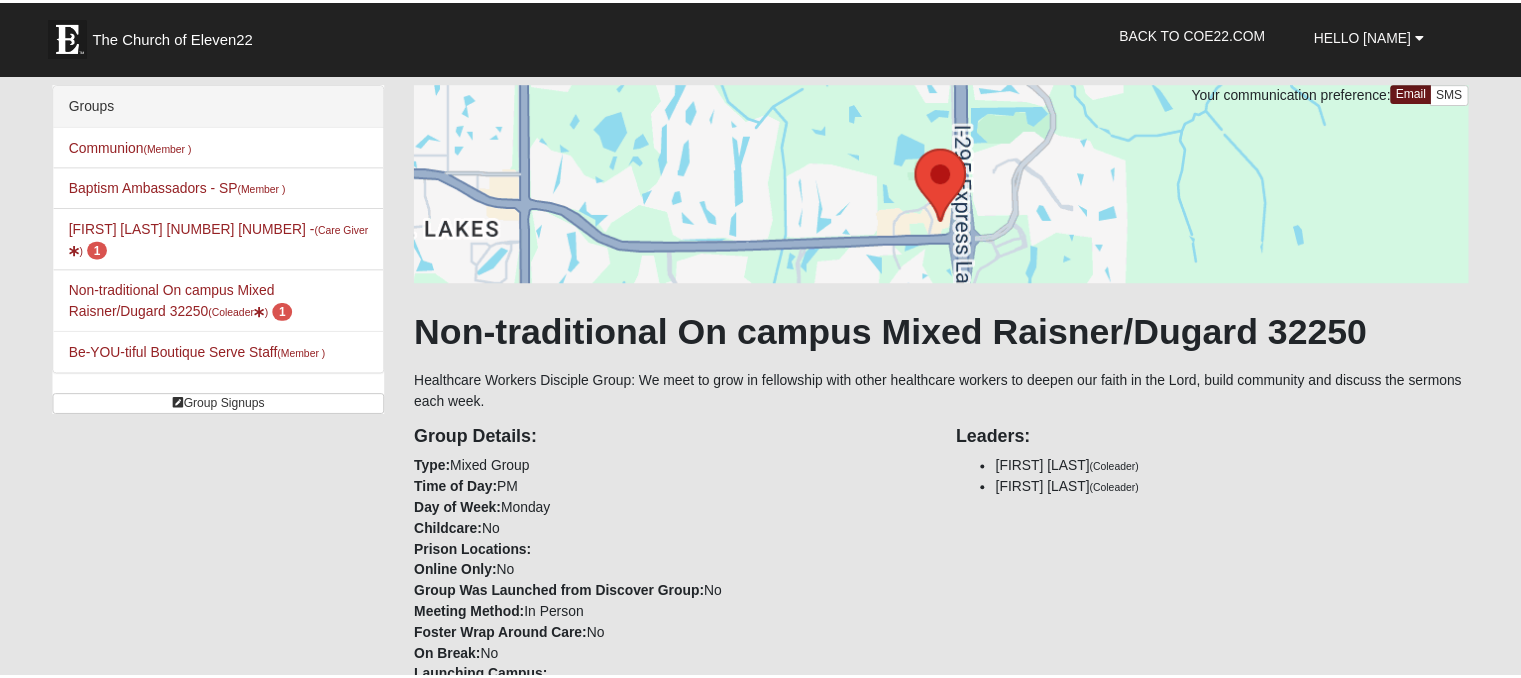 scroll, scrollTop: 0, scrollLeft: 0, axis: both 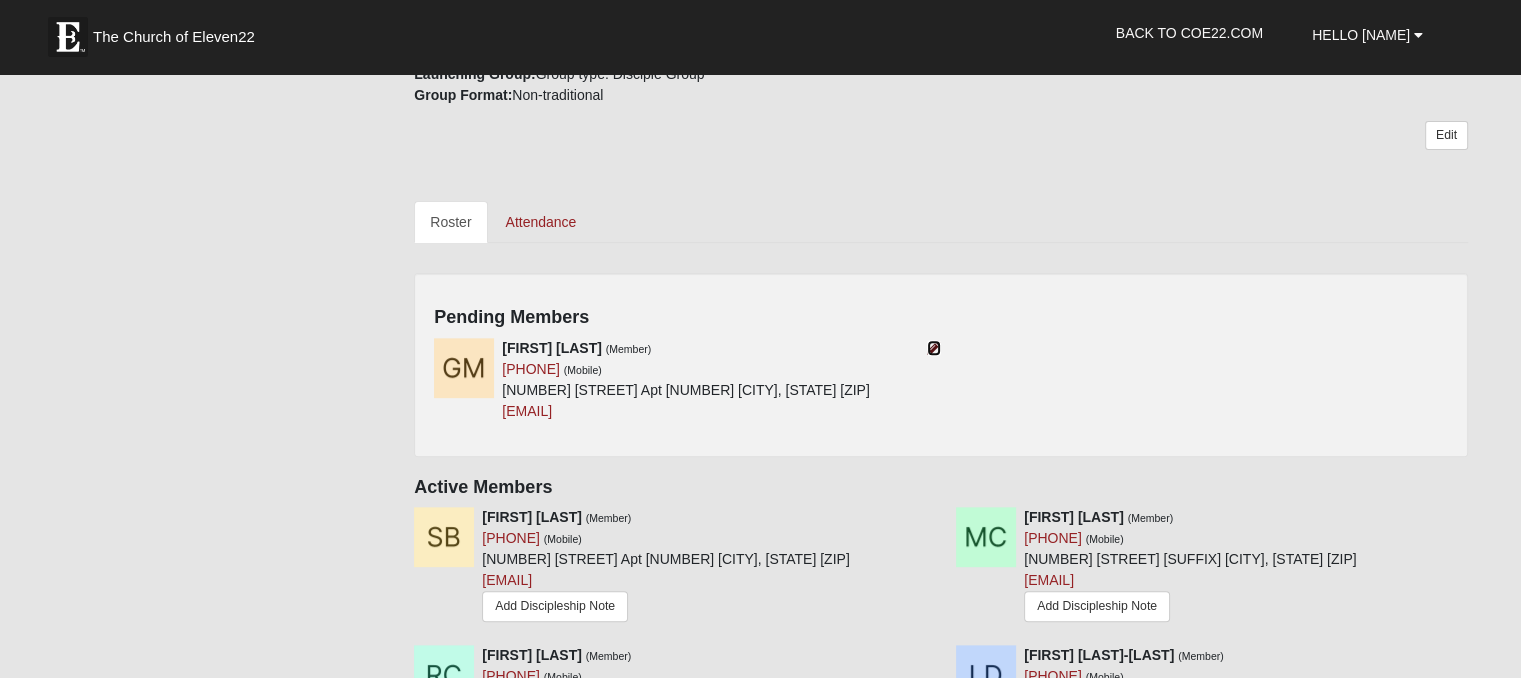 click at bounding box center (934, 348) 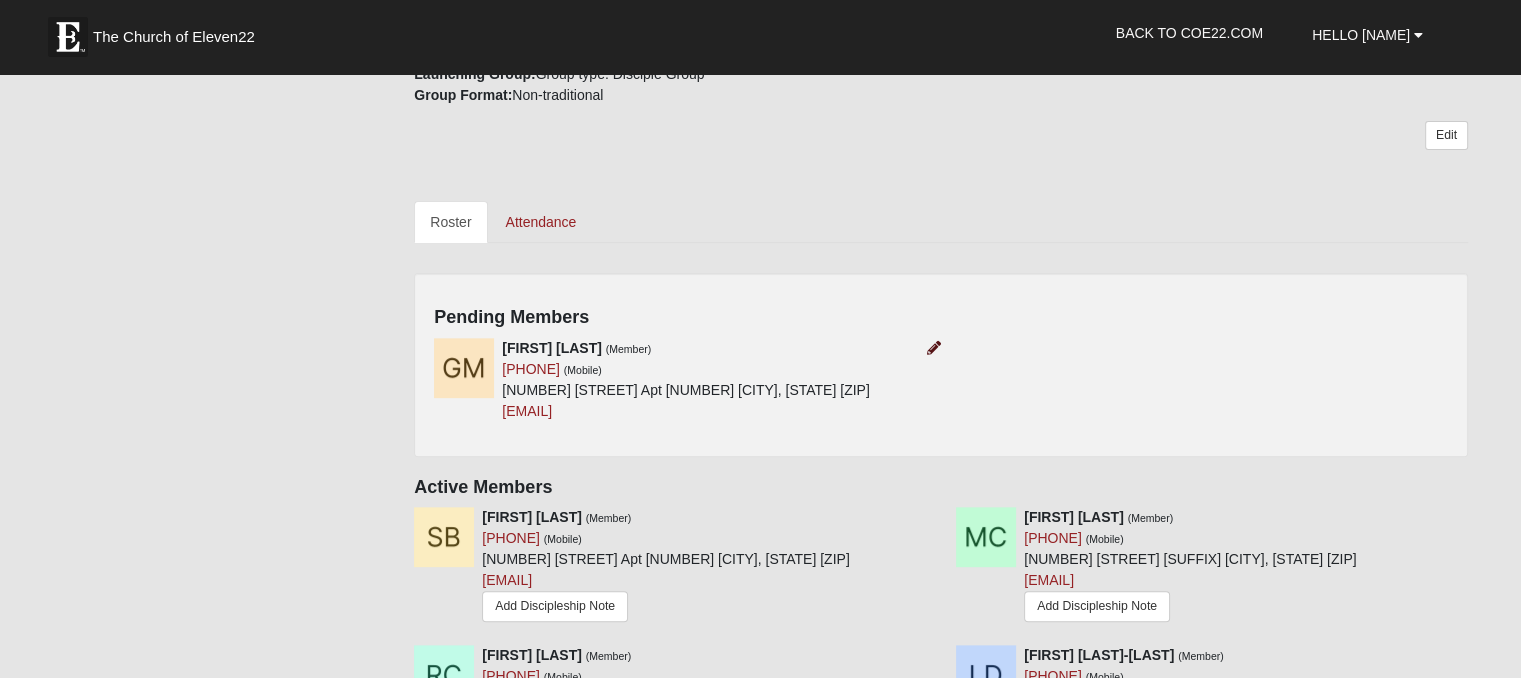 scroll, scrollTop: 243, scrollLeft: 0, axis: vertical 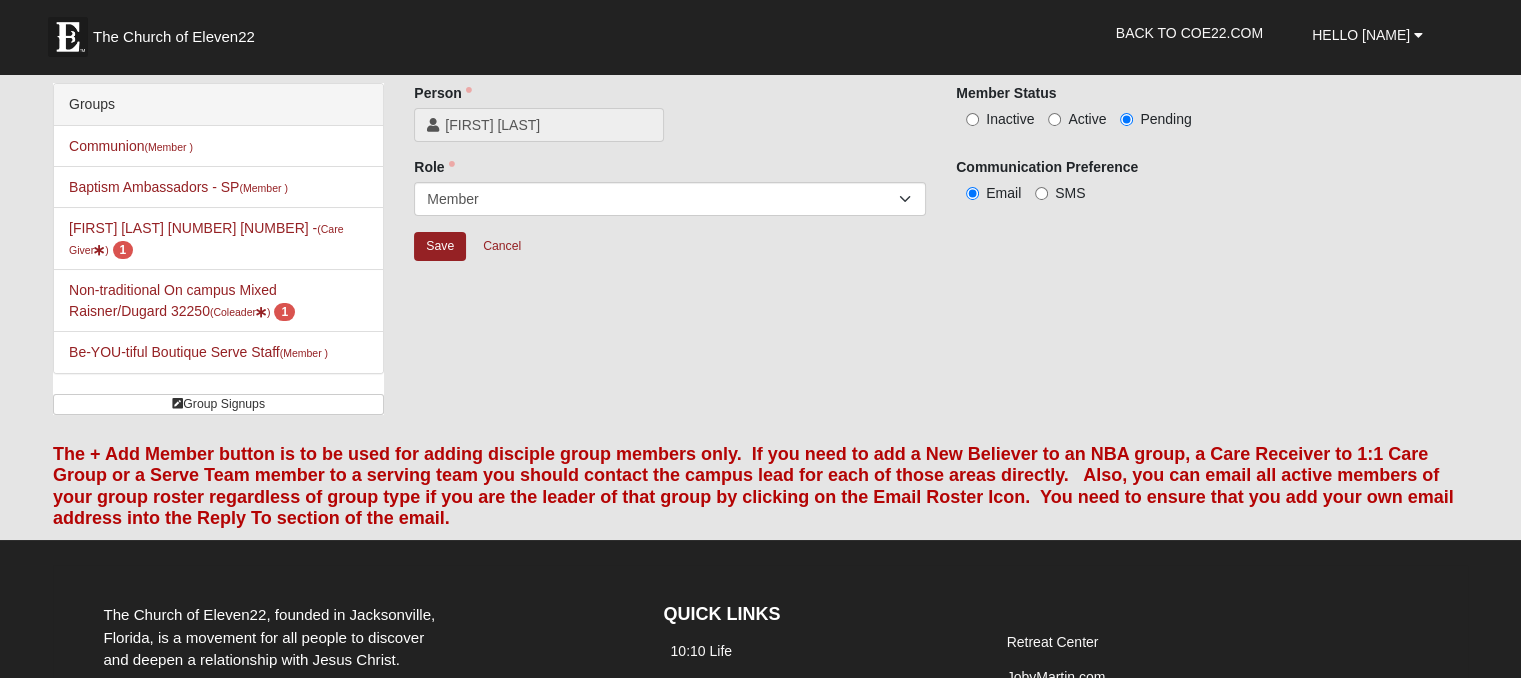 click on "Active" at bounding box center (1087, 119) 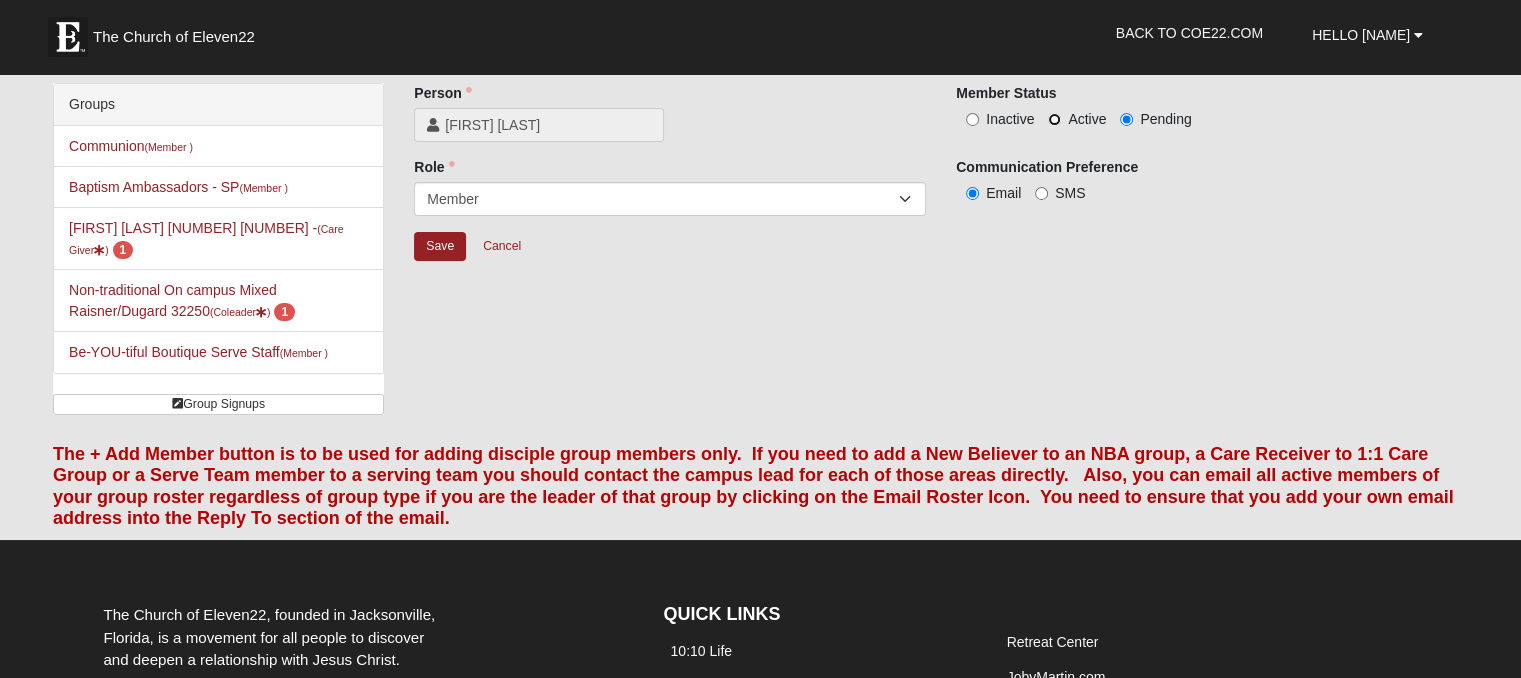 click on "Active" at bounding box center [1054, 119] 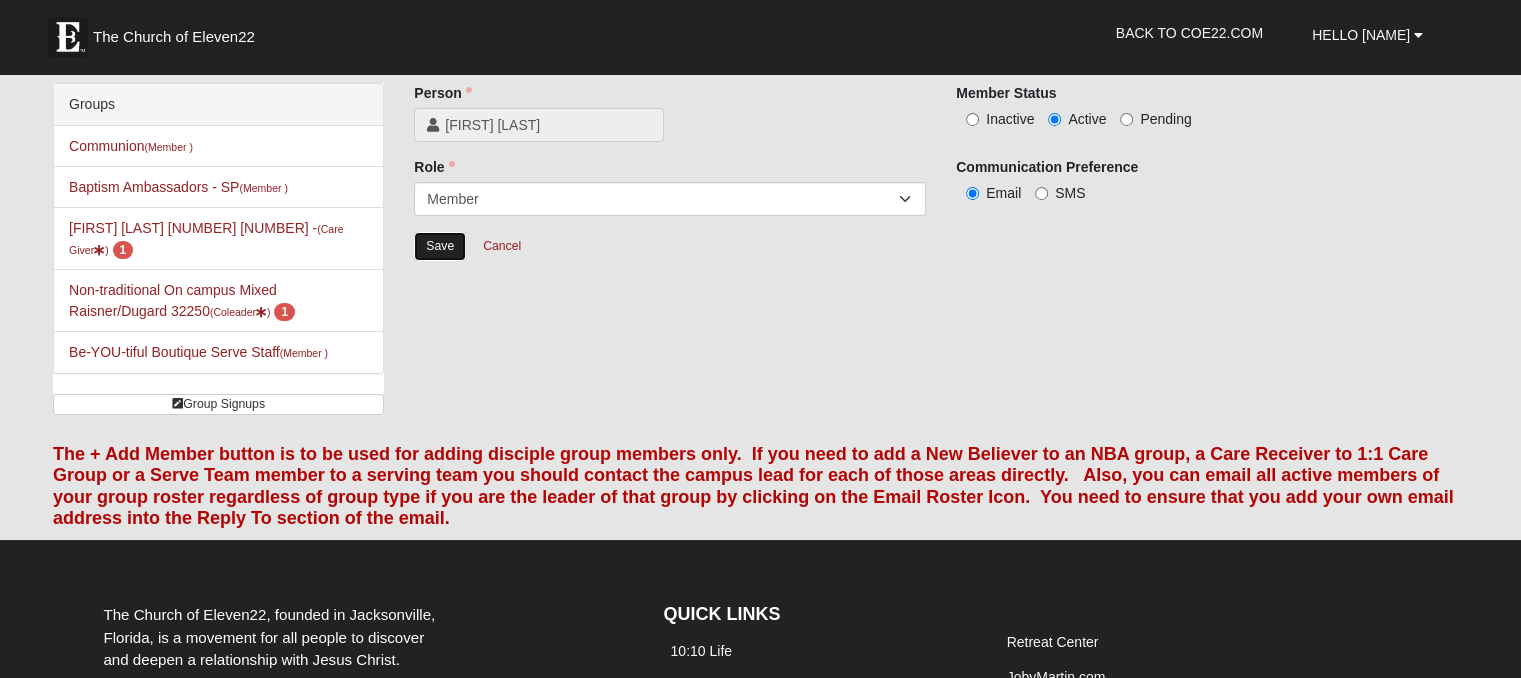 click on "Save" at bounding box center [440, 246] 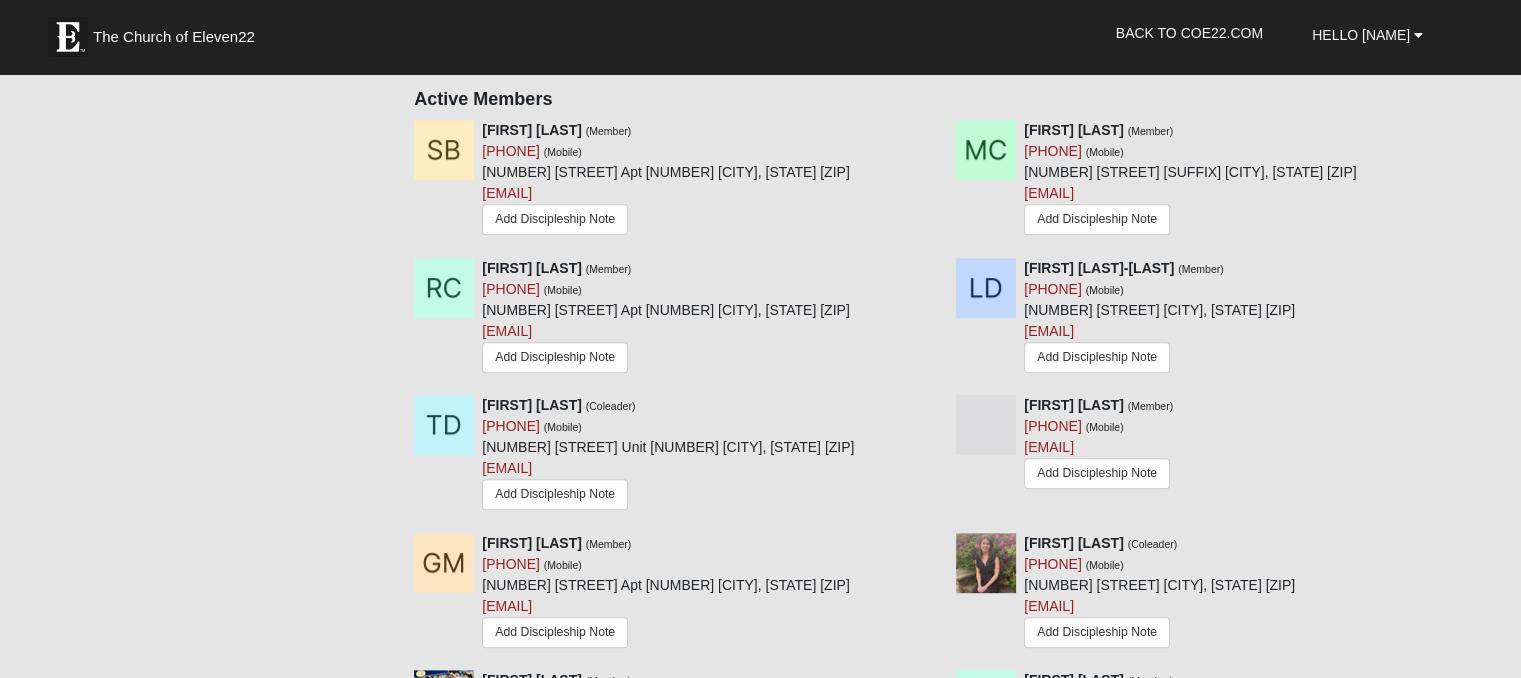 scroll, scrollTop: 845, scrollLeft: 0, axis: vertical 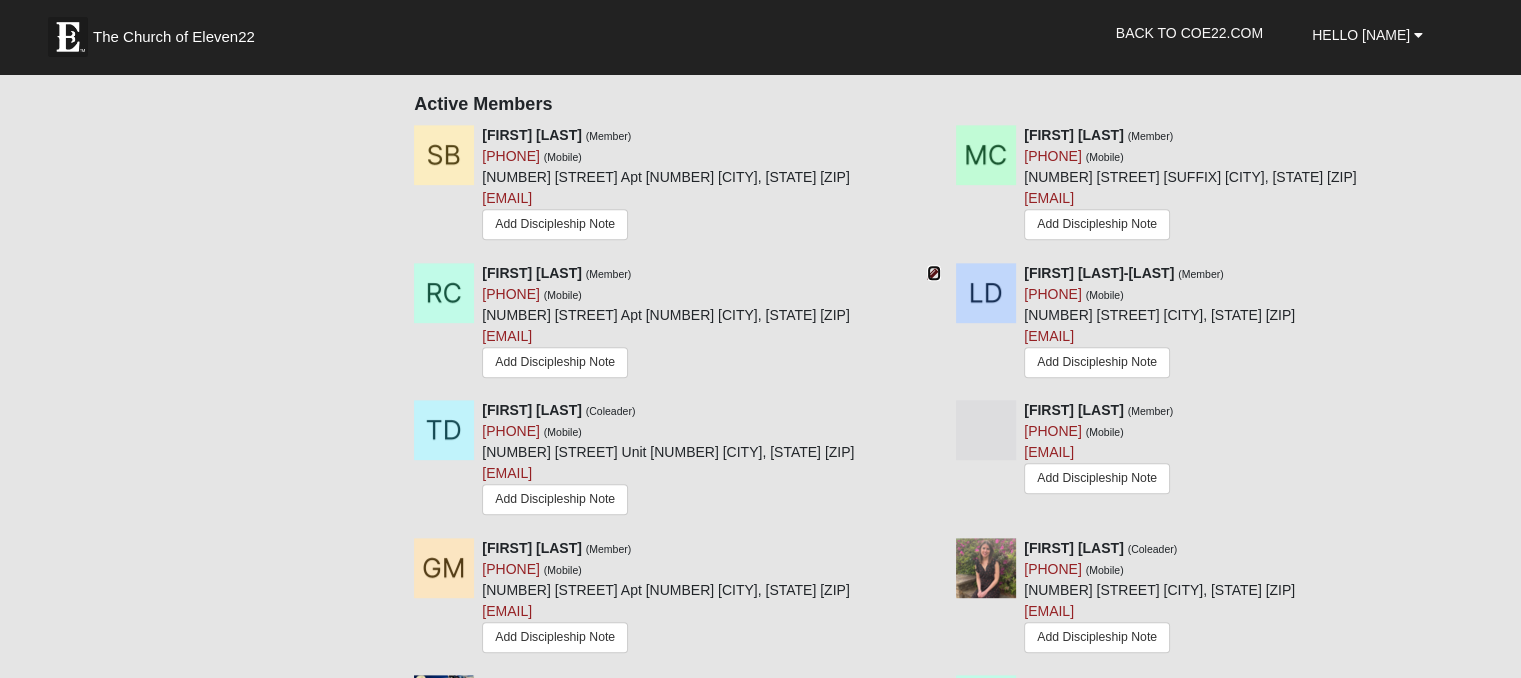 click at bounding box center [934, 273] 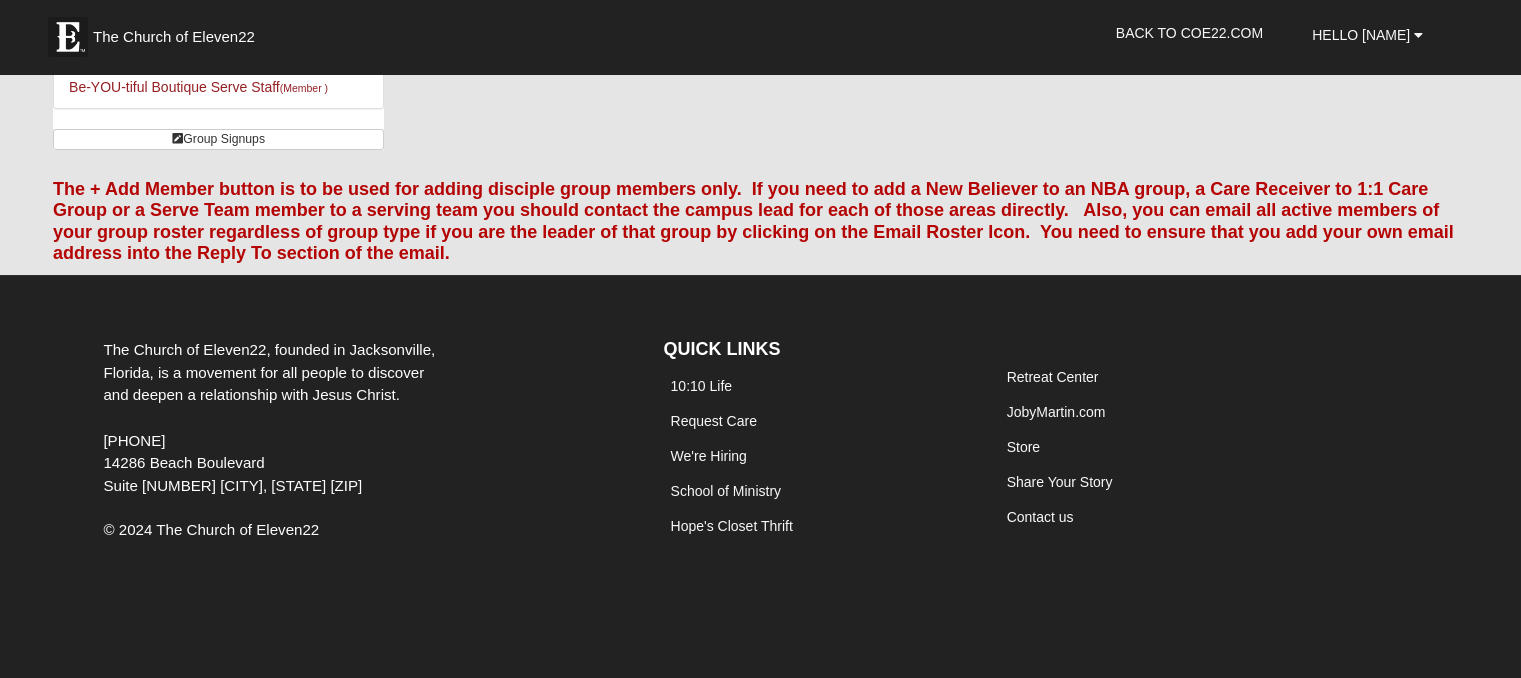 scroll, scrollTop: 243, scrollLeft: 0, axis: vertical 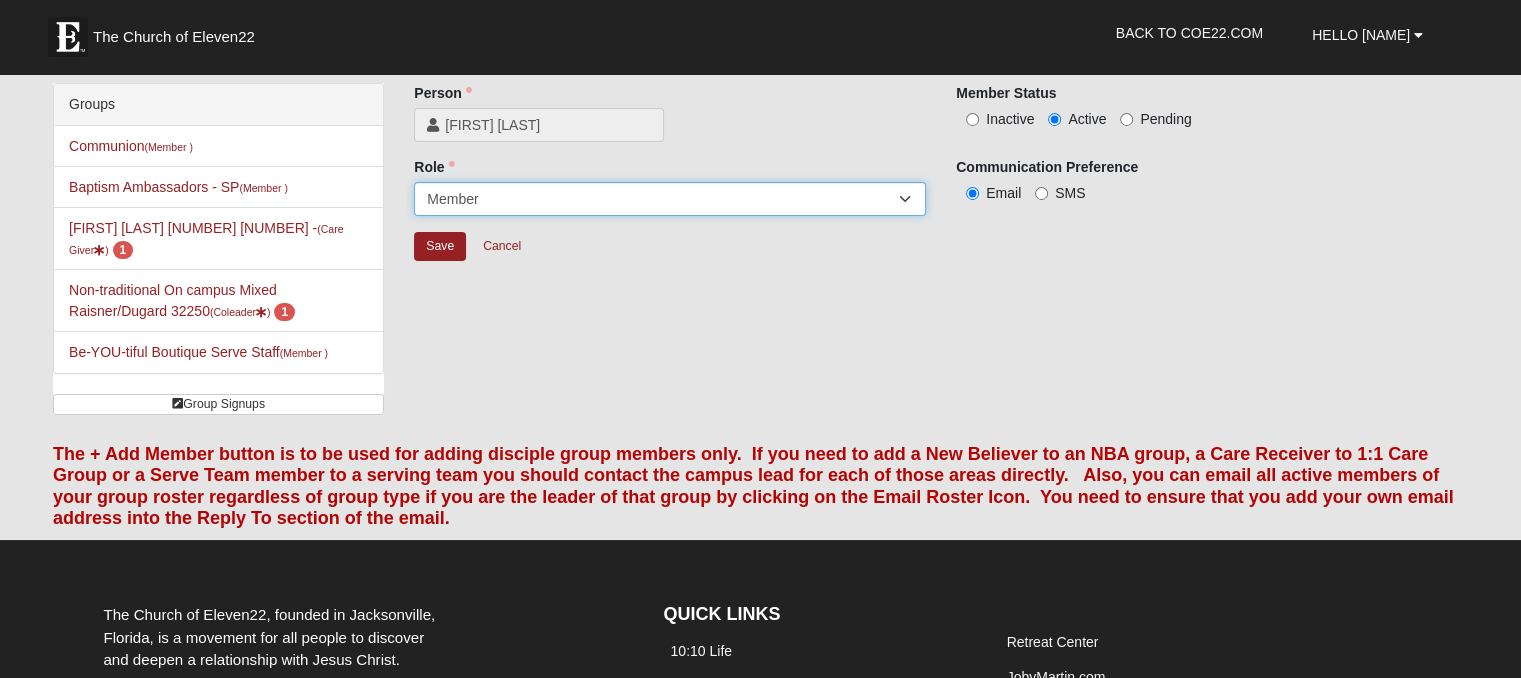 click on "Leader
Coleader
Coach
Member
Campus Lead
Future Leader" at bounding box center [670, 199] 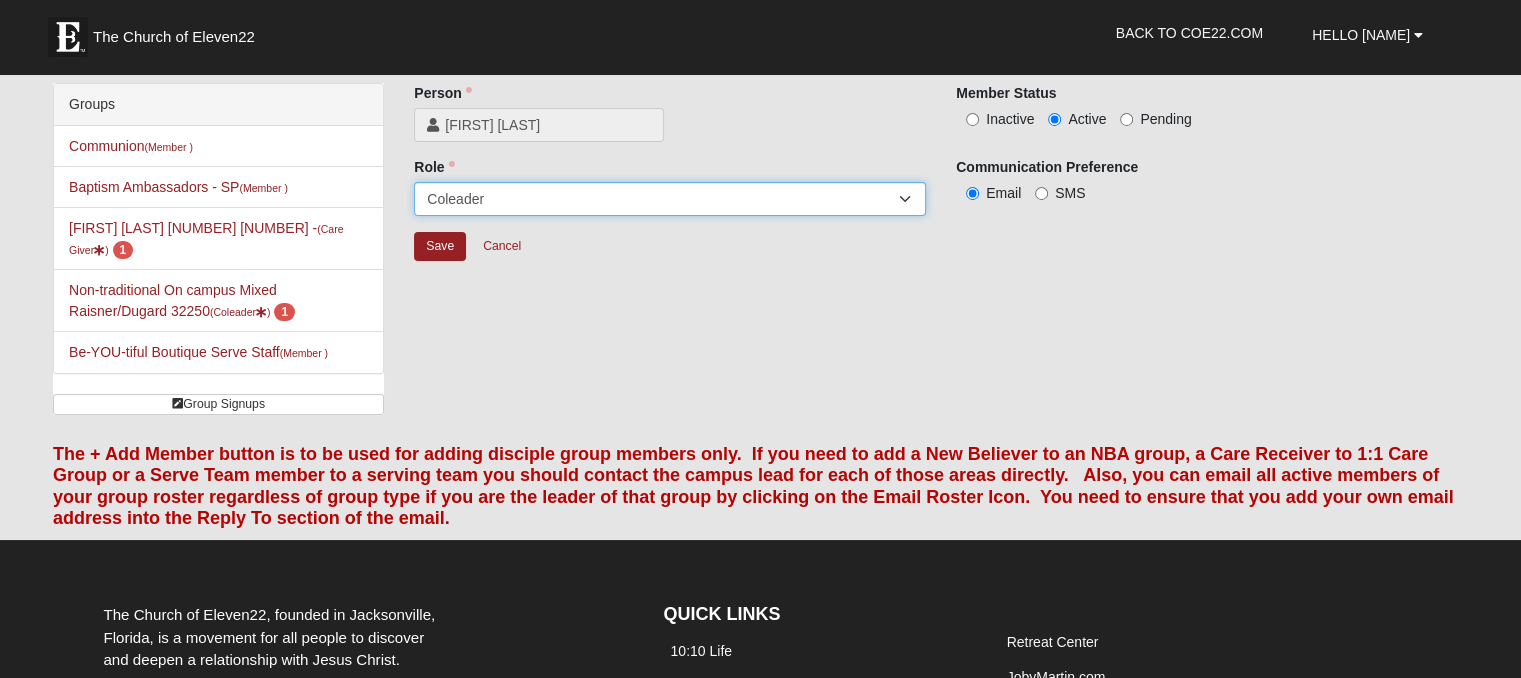 click on "Leader
Coleader
Coach
Member
Campus Lead
Future Leader" at bounding box center (670, 199) 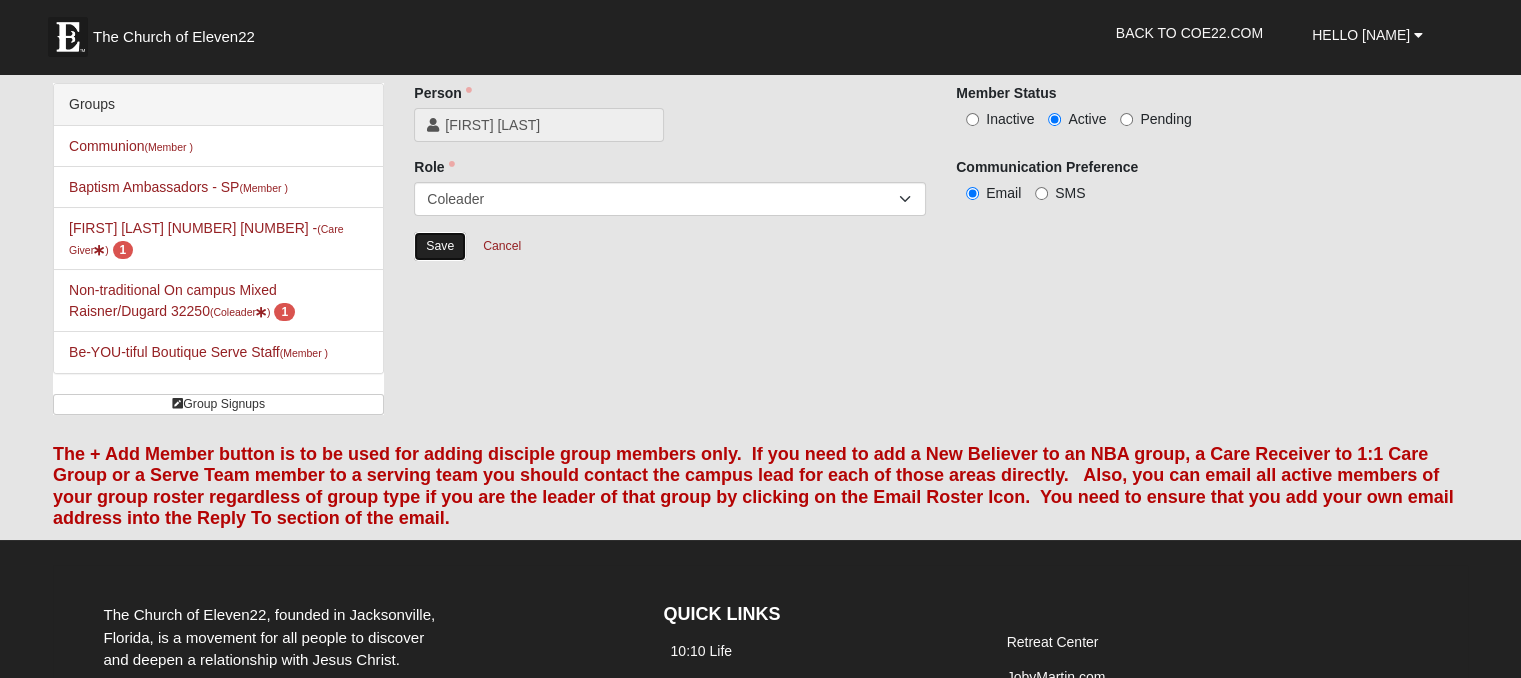 click on "Save" at bounding box center [440, 246] 